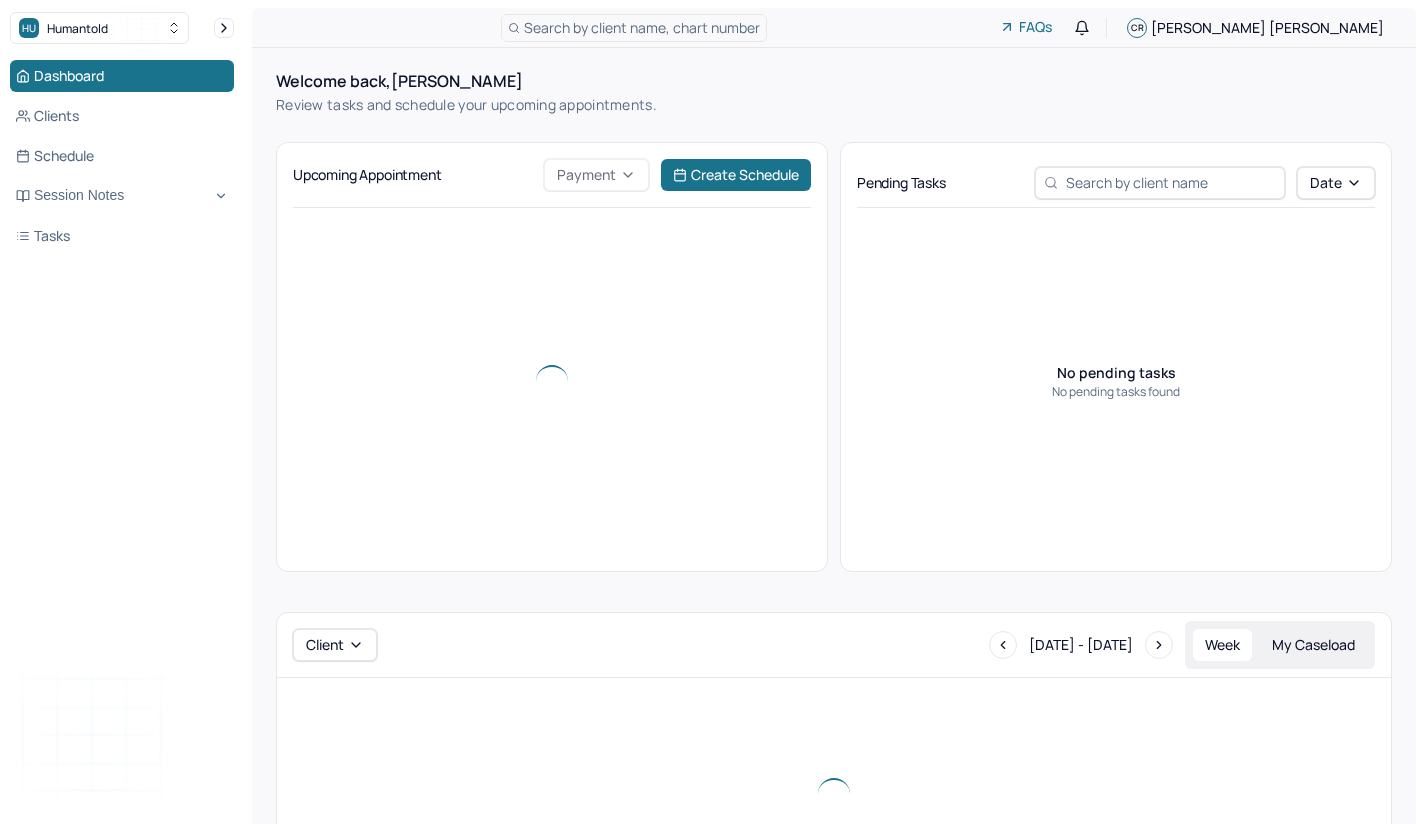 scroll, scrollTop: 0, scrollLeft: 0, axis: both 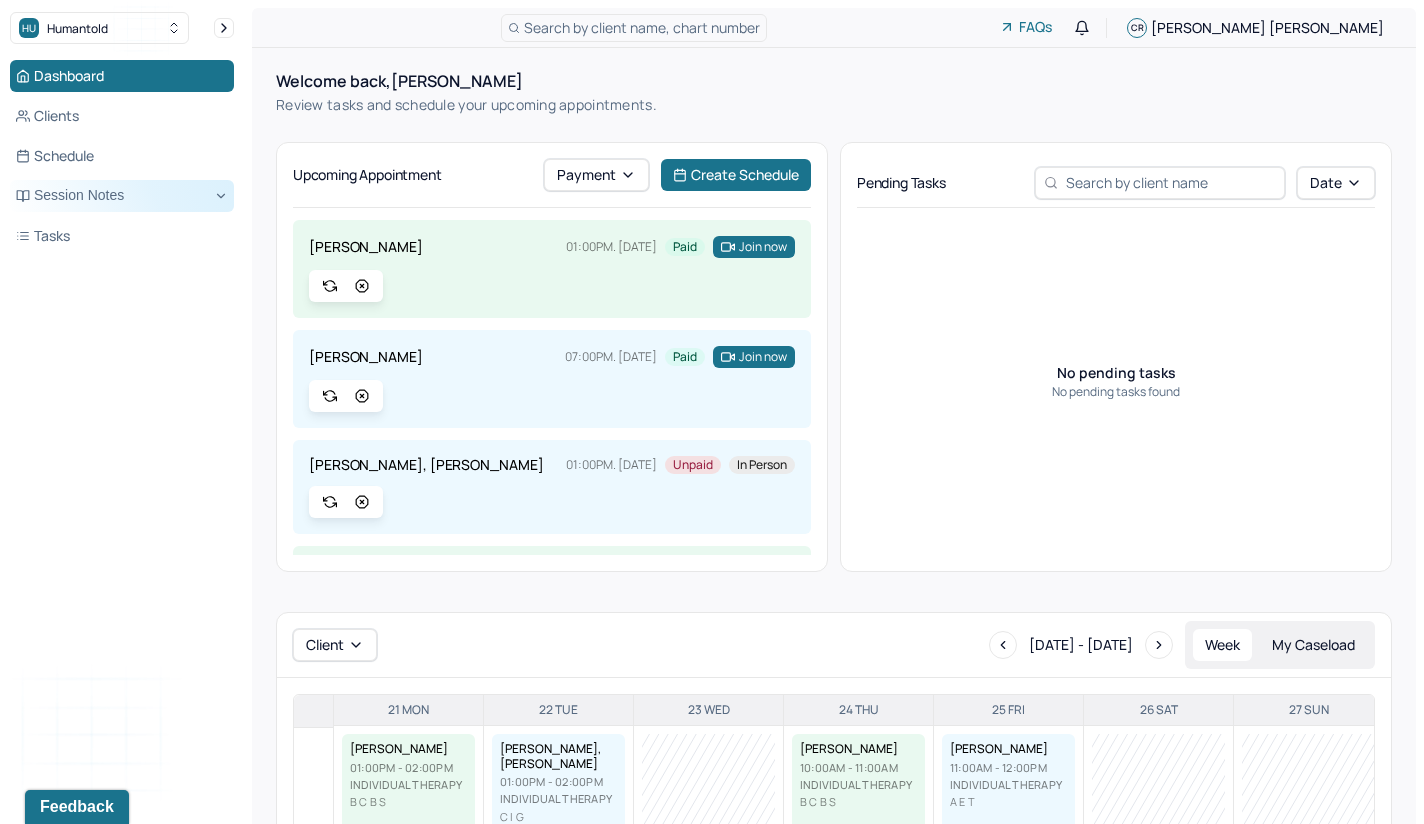 click on "Session Notes" at bounding box center [122, 196] 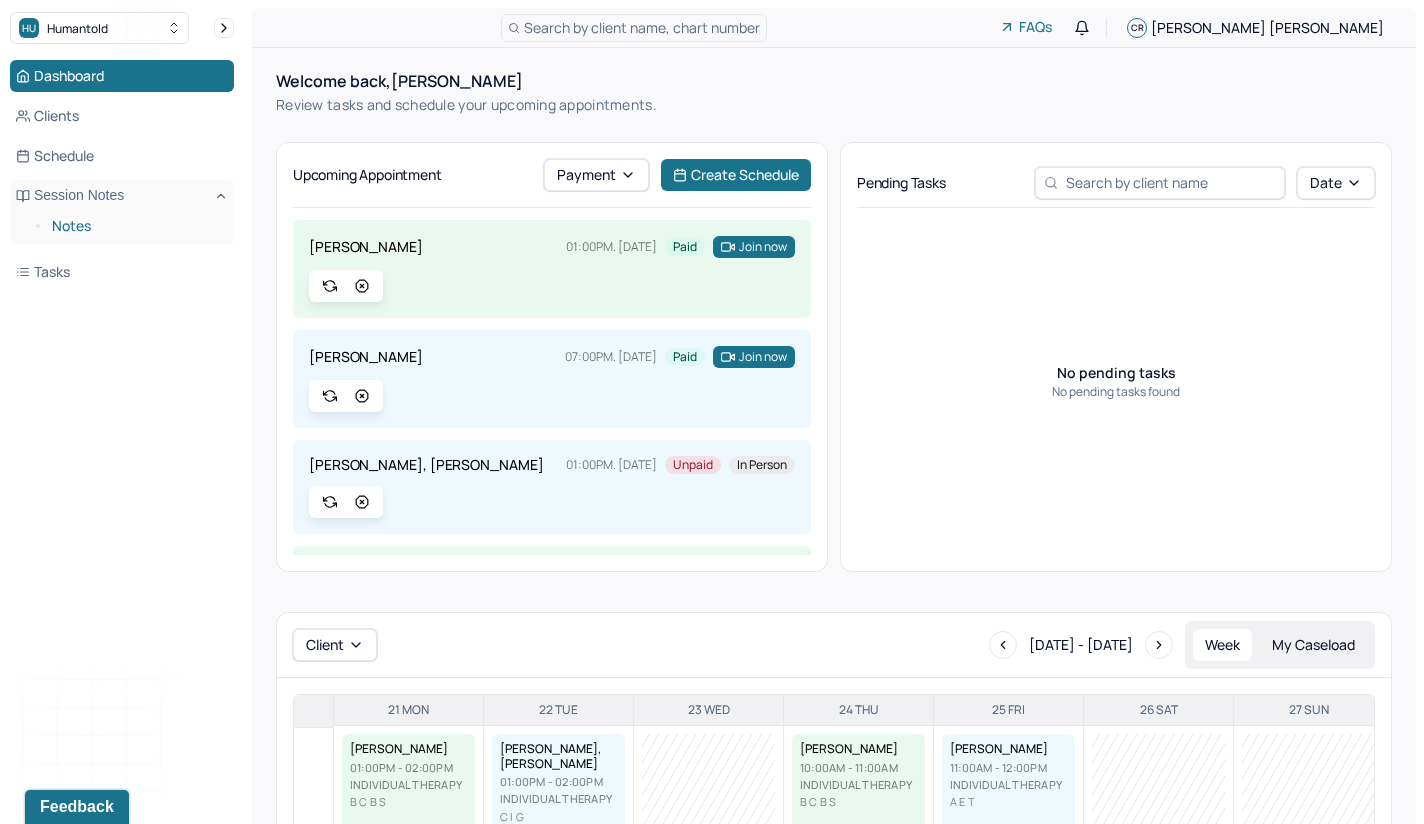 click on "Notes" at bounding box center (135, 226) 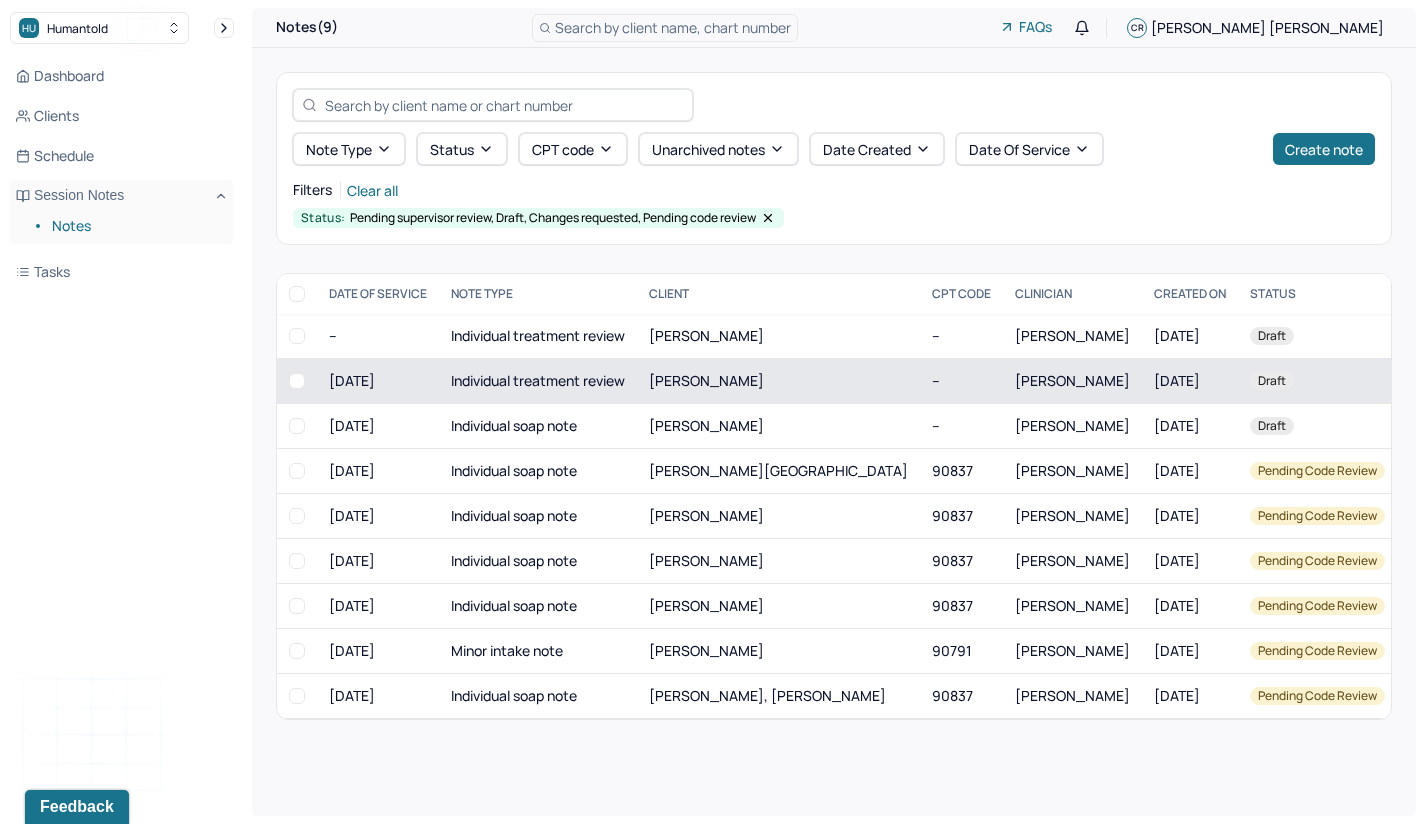 click on "Individual treatment review" at bounding box center [538, 381] 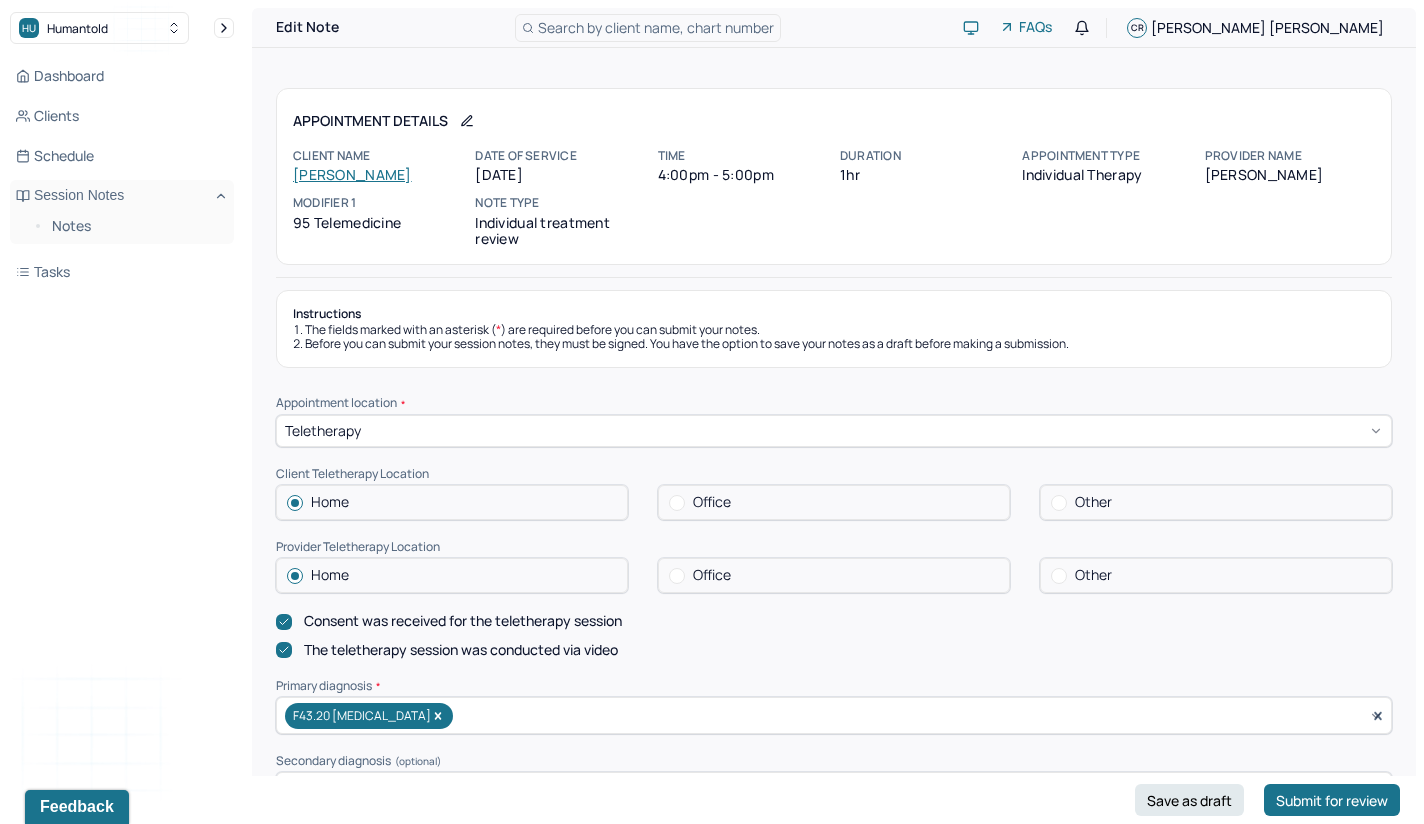 click on "[PERSON_NAME]" at bounding box center [352, 174] 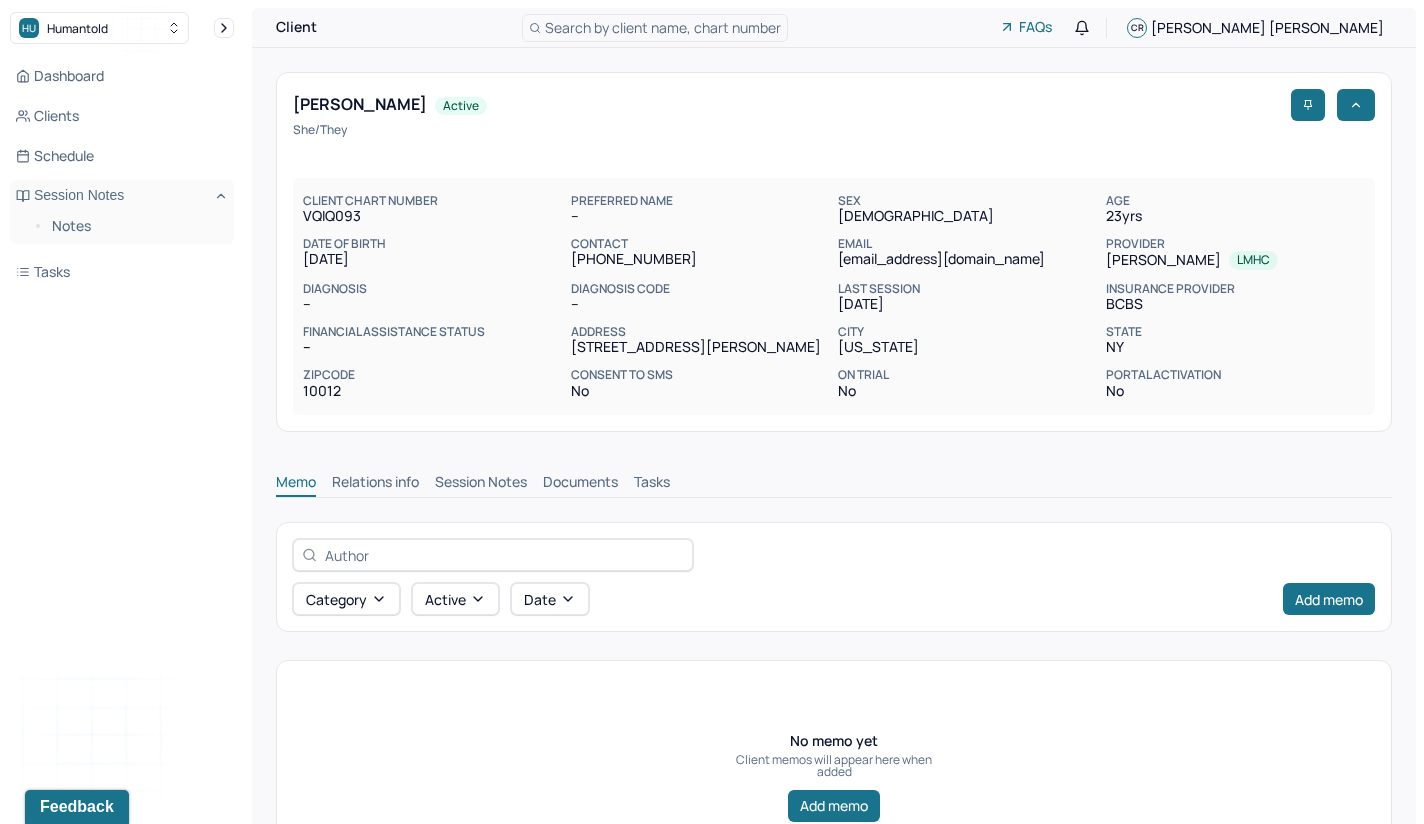click on "Session Notes" at bounding box center (481, 484) 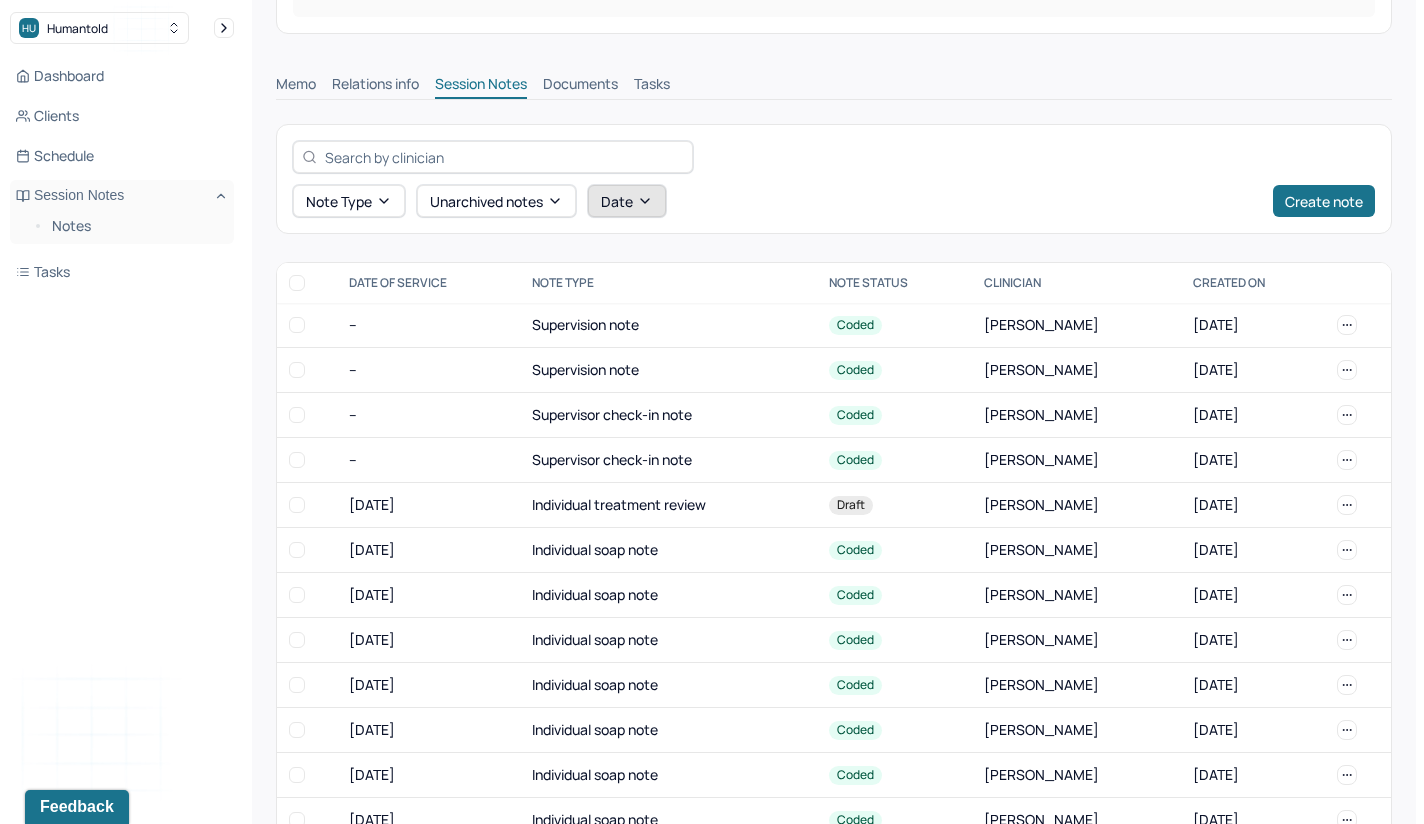 scroll, scrollTop: 434, scrollLeft: 0, axis: vertical 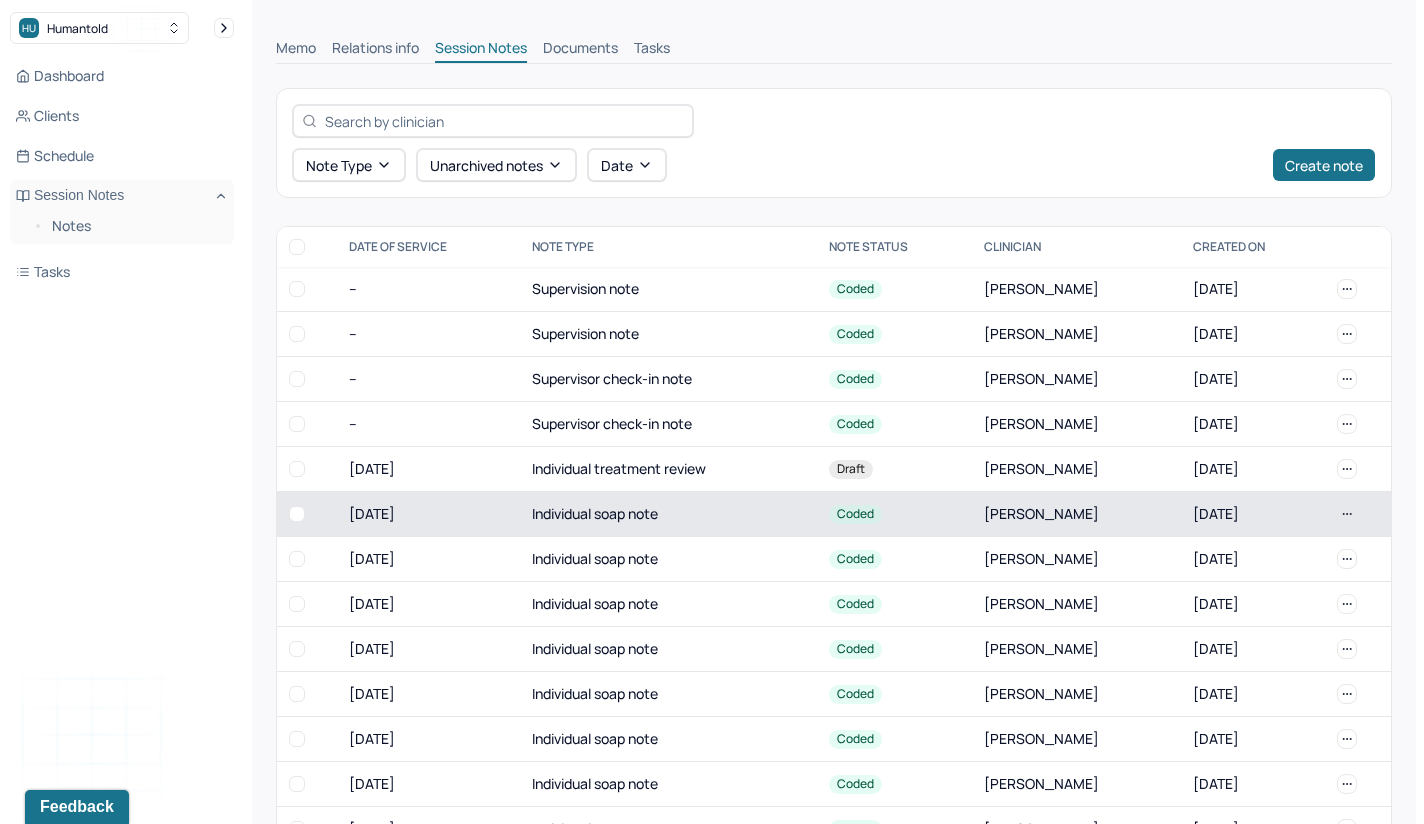 click on "Individual soap note" at bounding box center (668, 514) 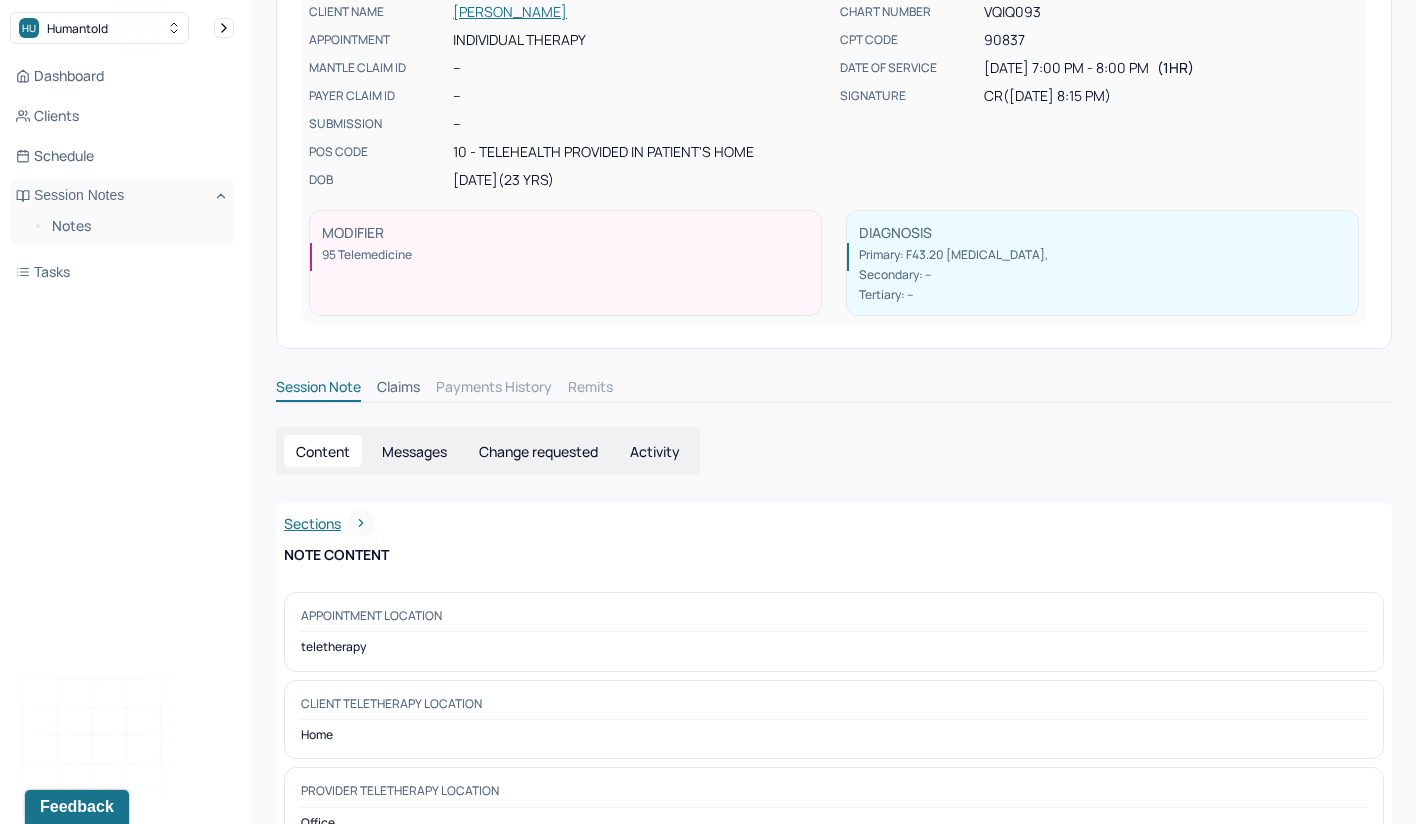 scroll, scrollTop: 0, scrollLeft: 0, axis: both 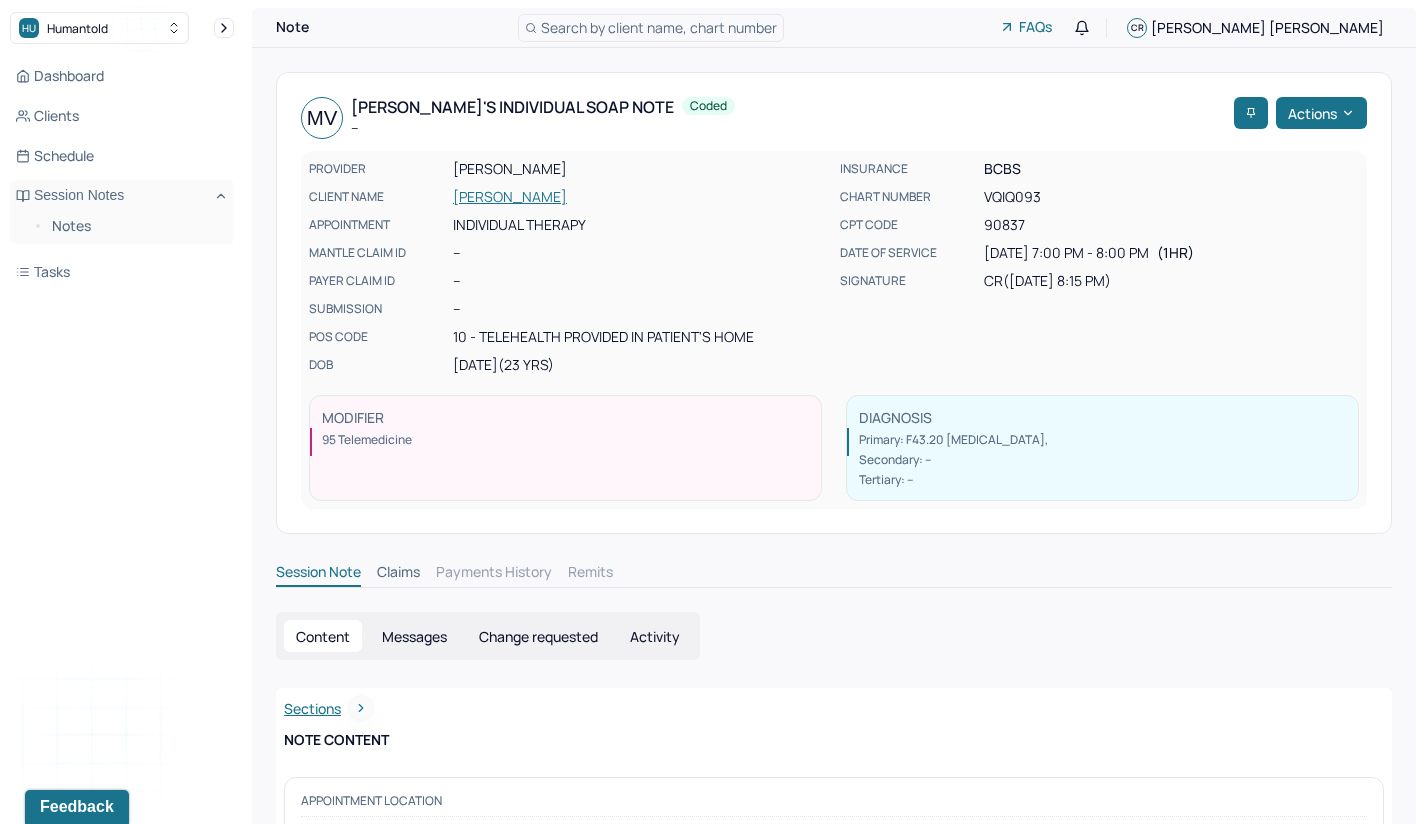 click on "[PERSON_NAME]" at bounding box center [640, 197] 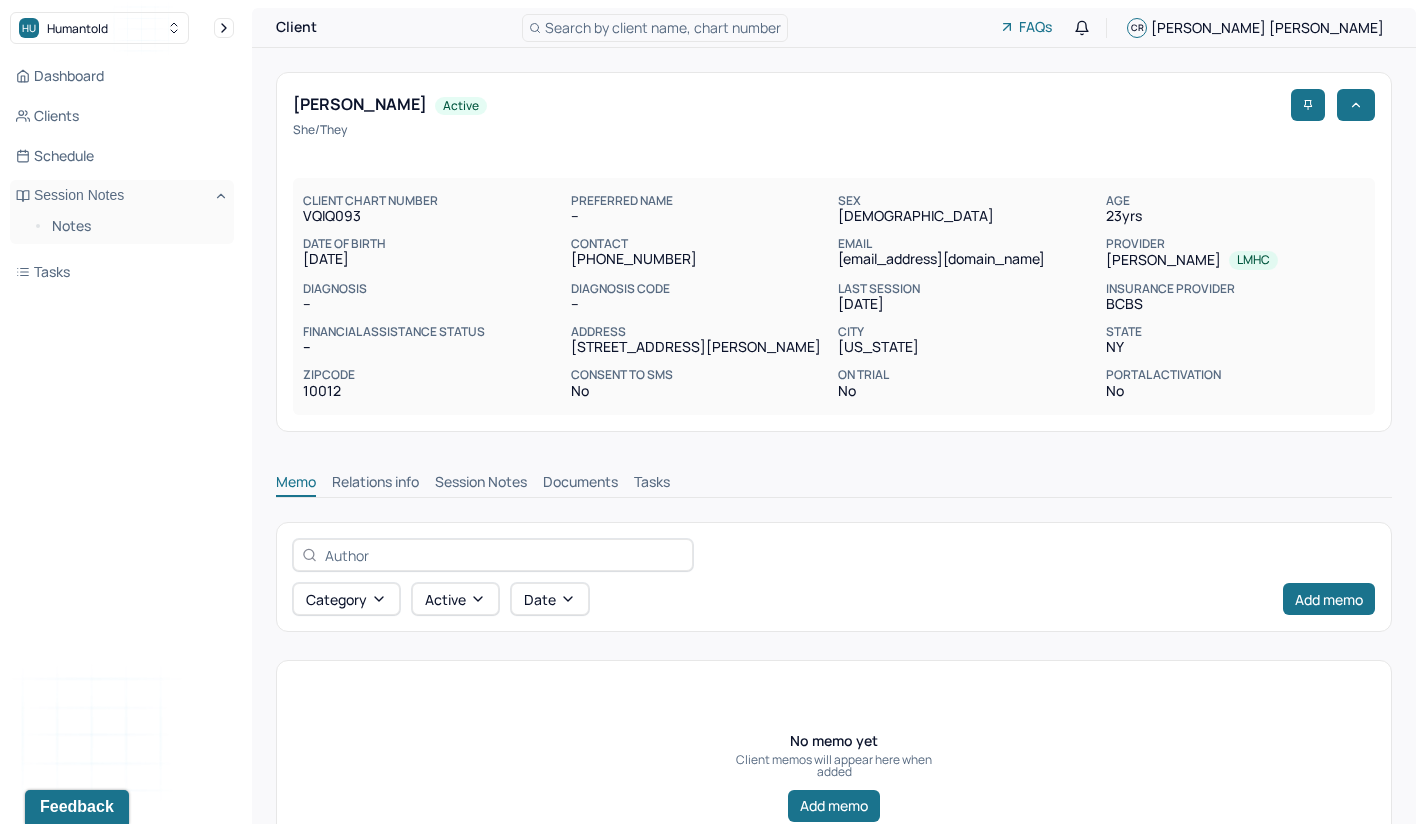 click on "Session Notes" at bounding box center (481, 484) 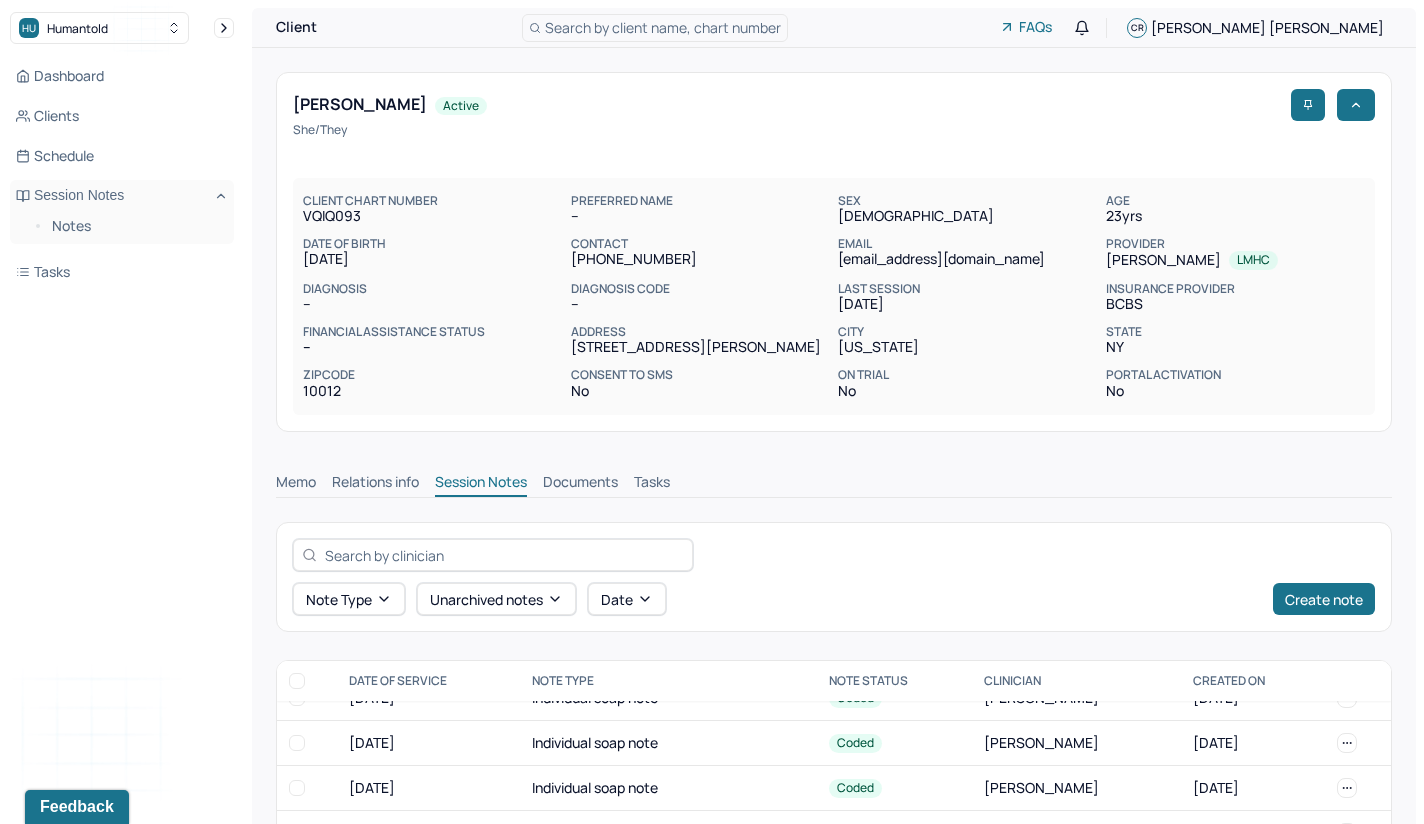 scroll, scrollTop: 519, scrollLeft: 0, axis: vertical 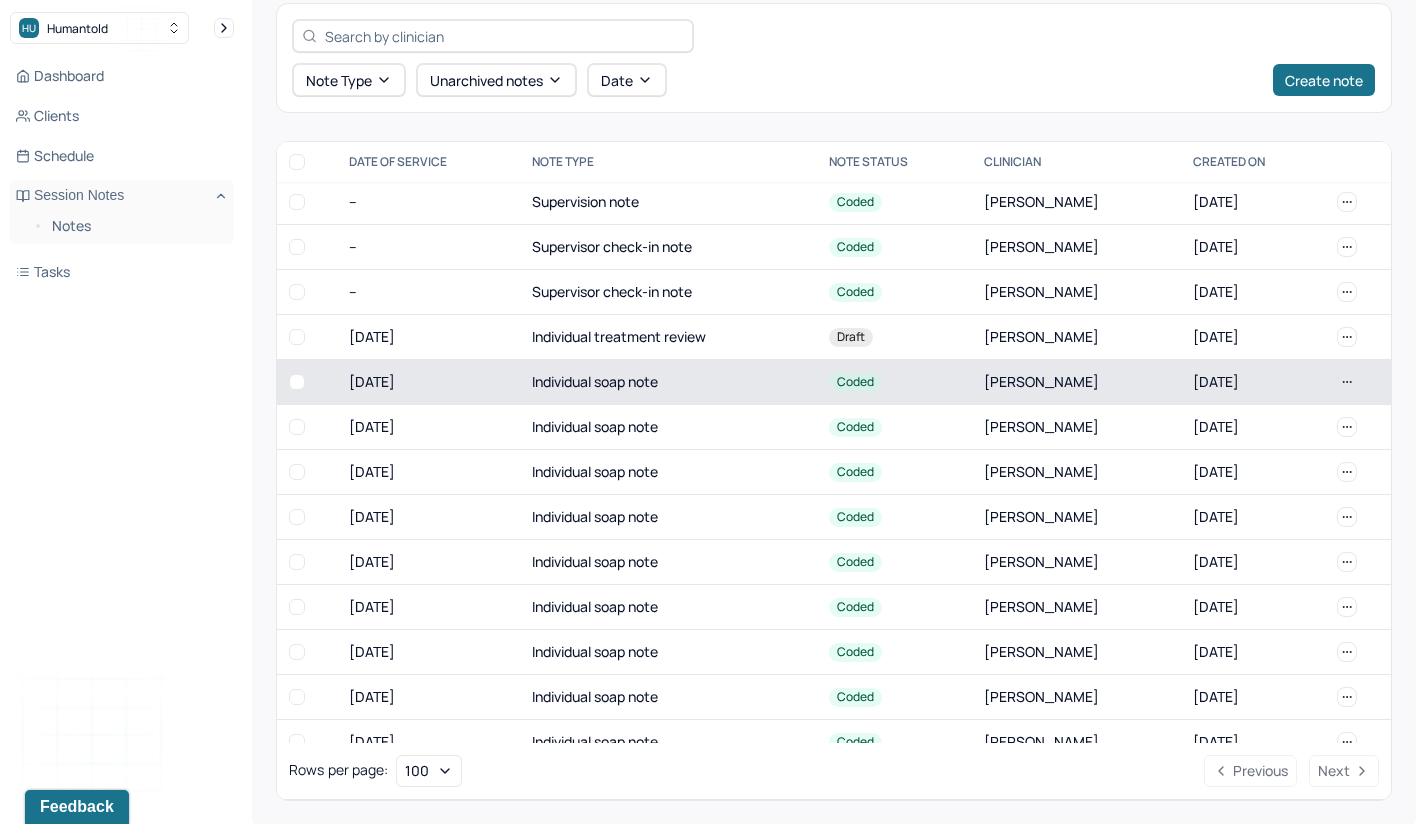 click on "Individual soap note" at bounding box center (668, 382) 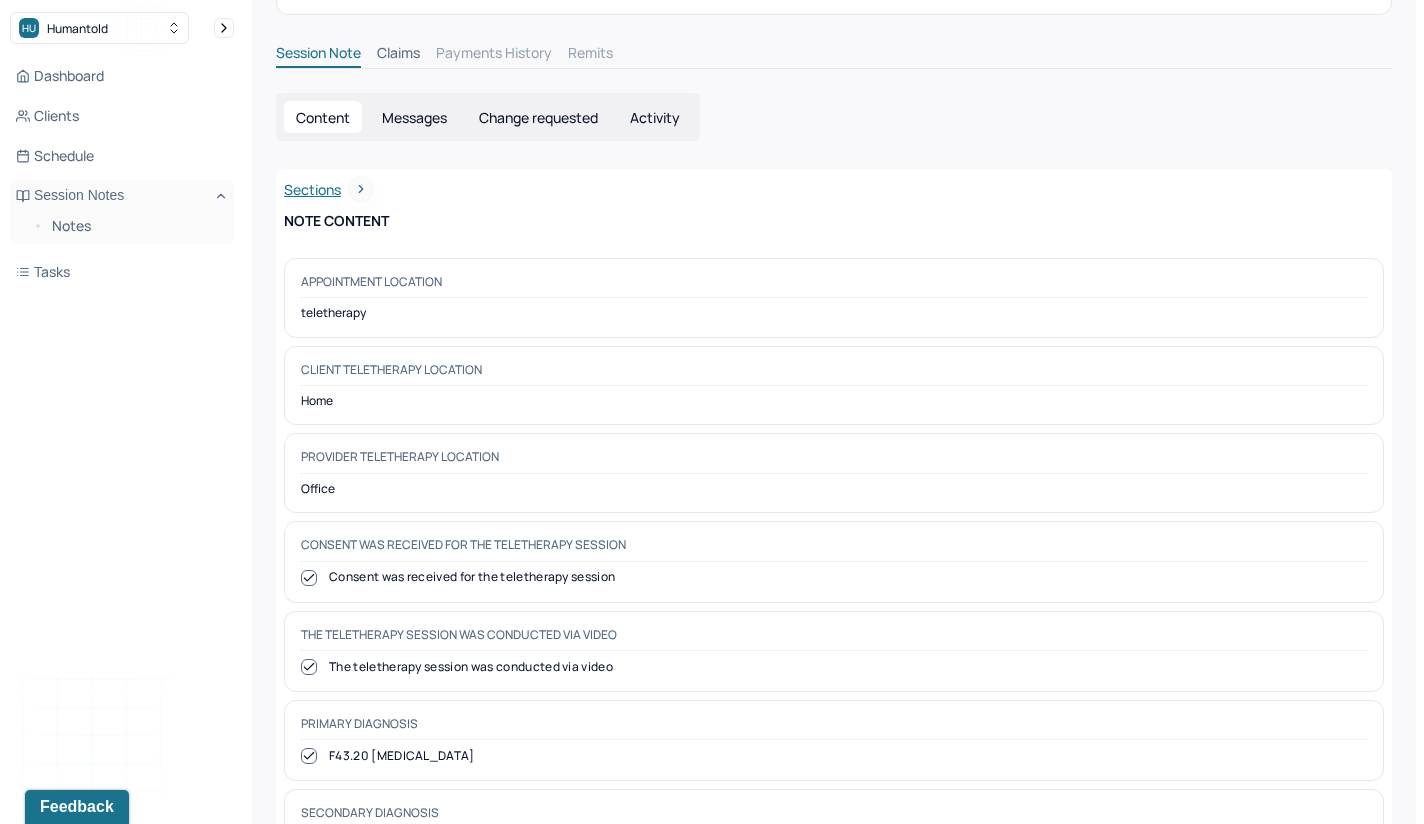 click on "Primary diagnosis F43.20 [MEDICAL_DATA]" at bounding box center (834, 740) 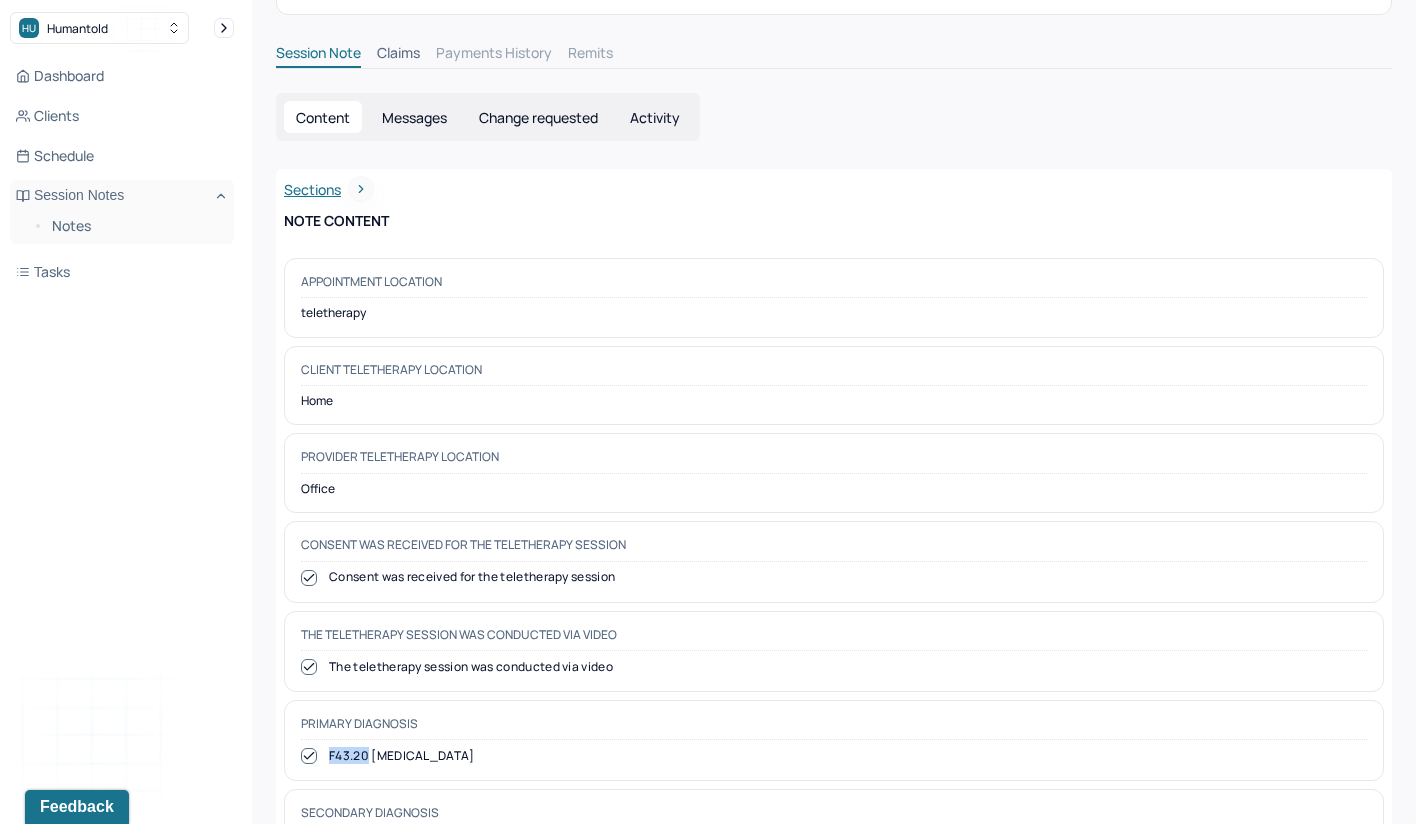 click on "F43.20 [MEDICAL_DATA]" at bounding box center (834, 756) 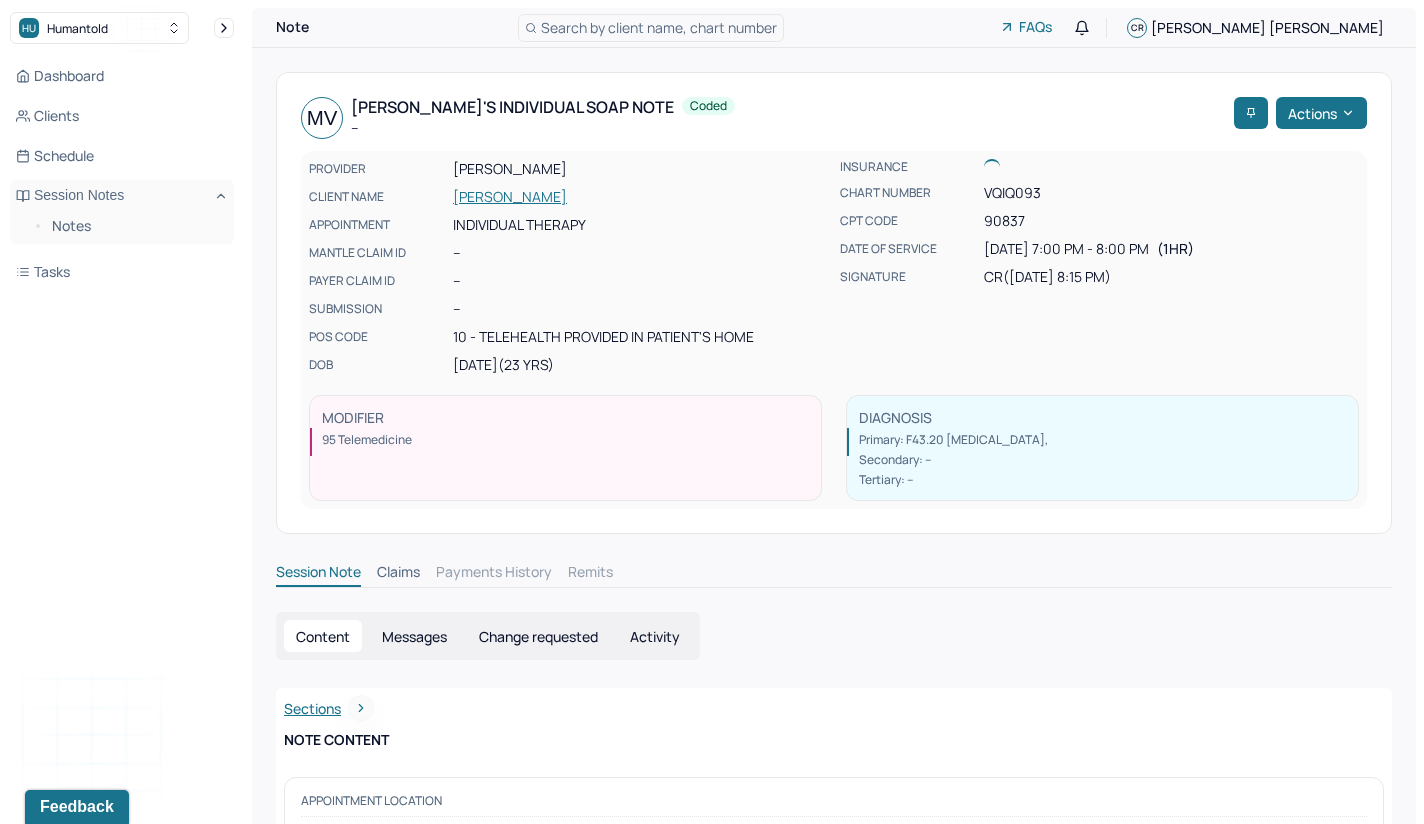 click on "[PERSON_NAME]" at bounding box center [640, 197] 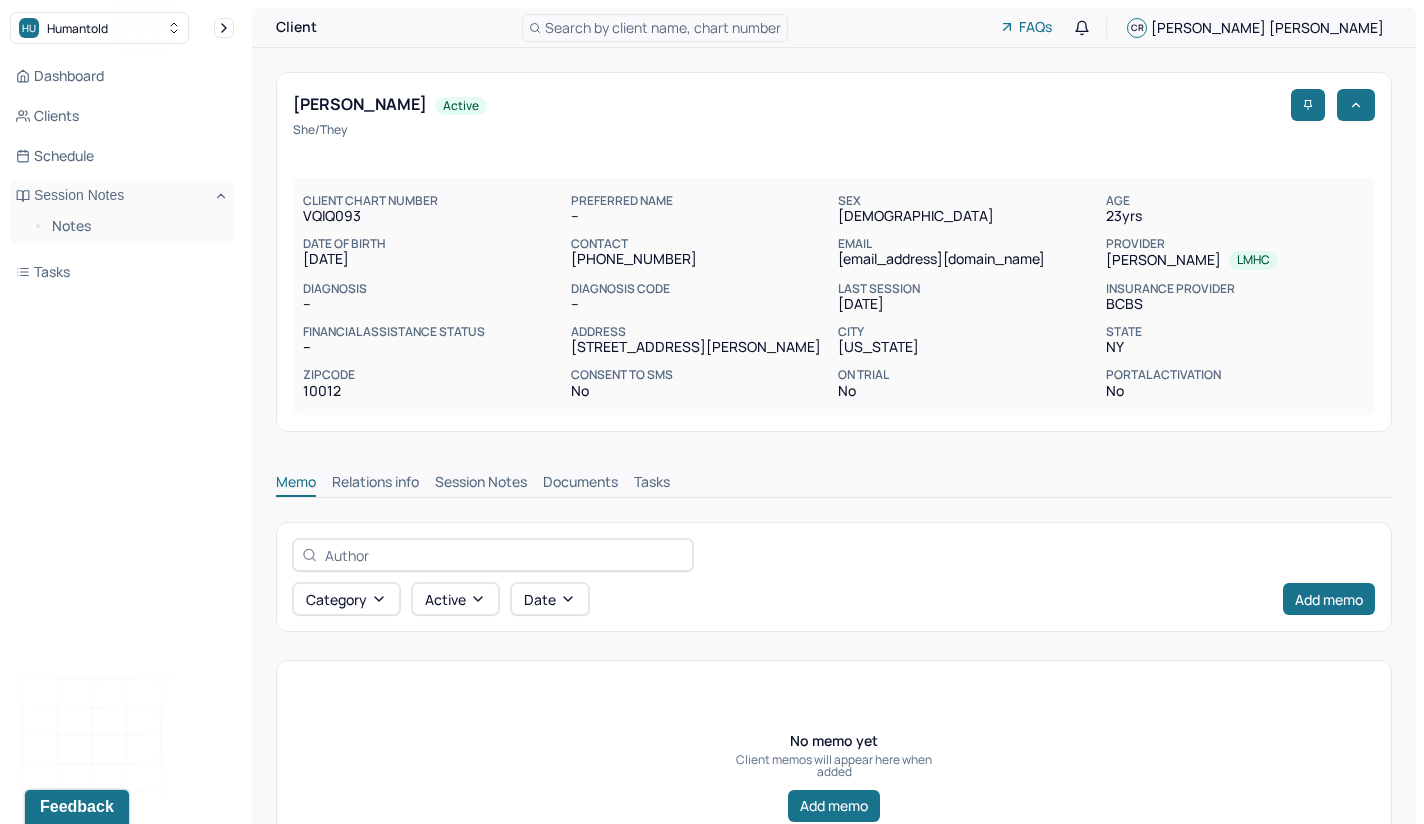 click on "Session Notes" at bounding box center [481, 484] 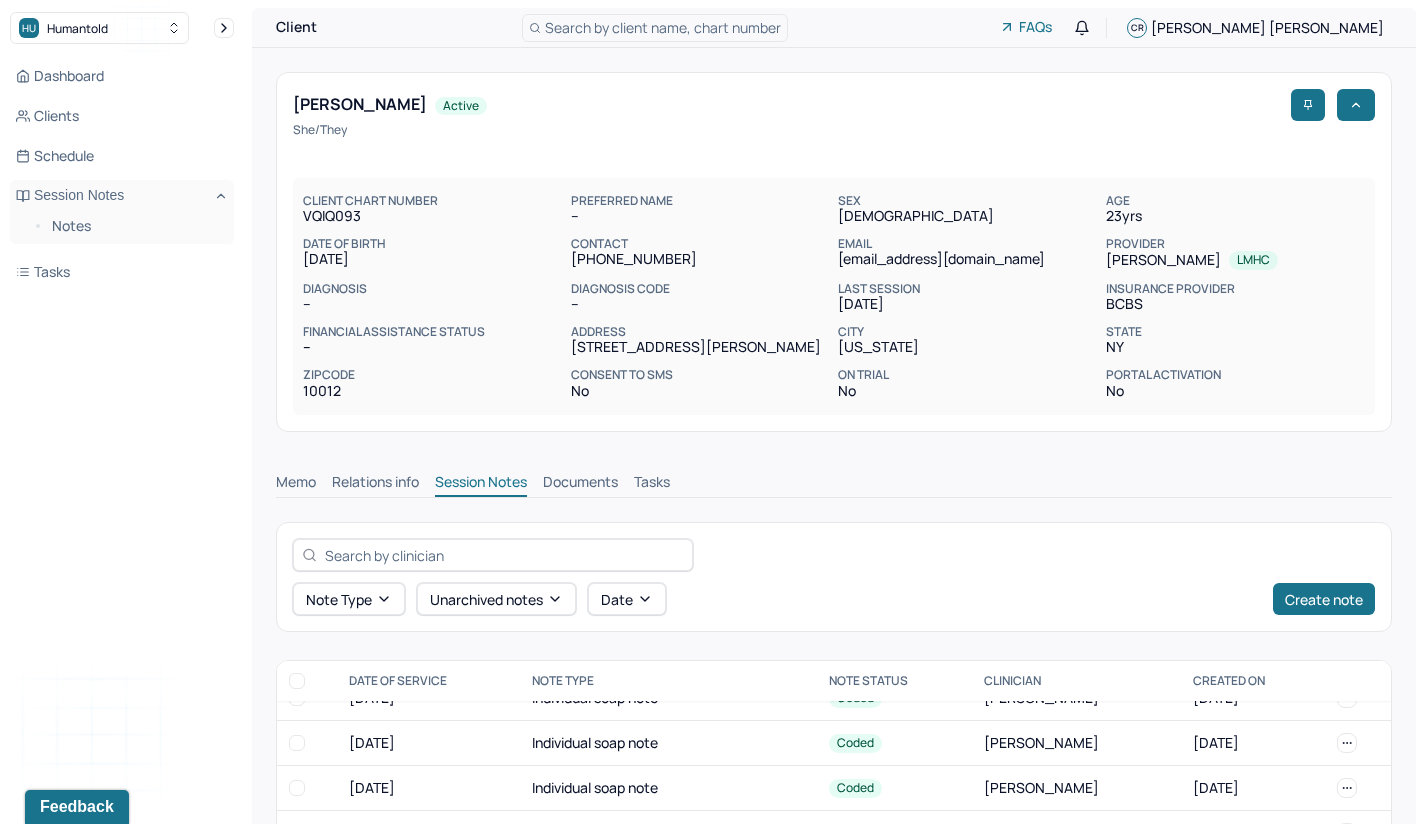 scroll, scrollTop: 520, scrollLeft: 0, axis: vertical 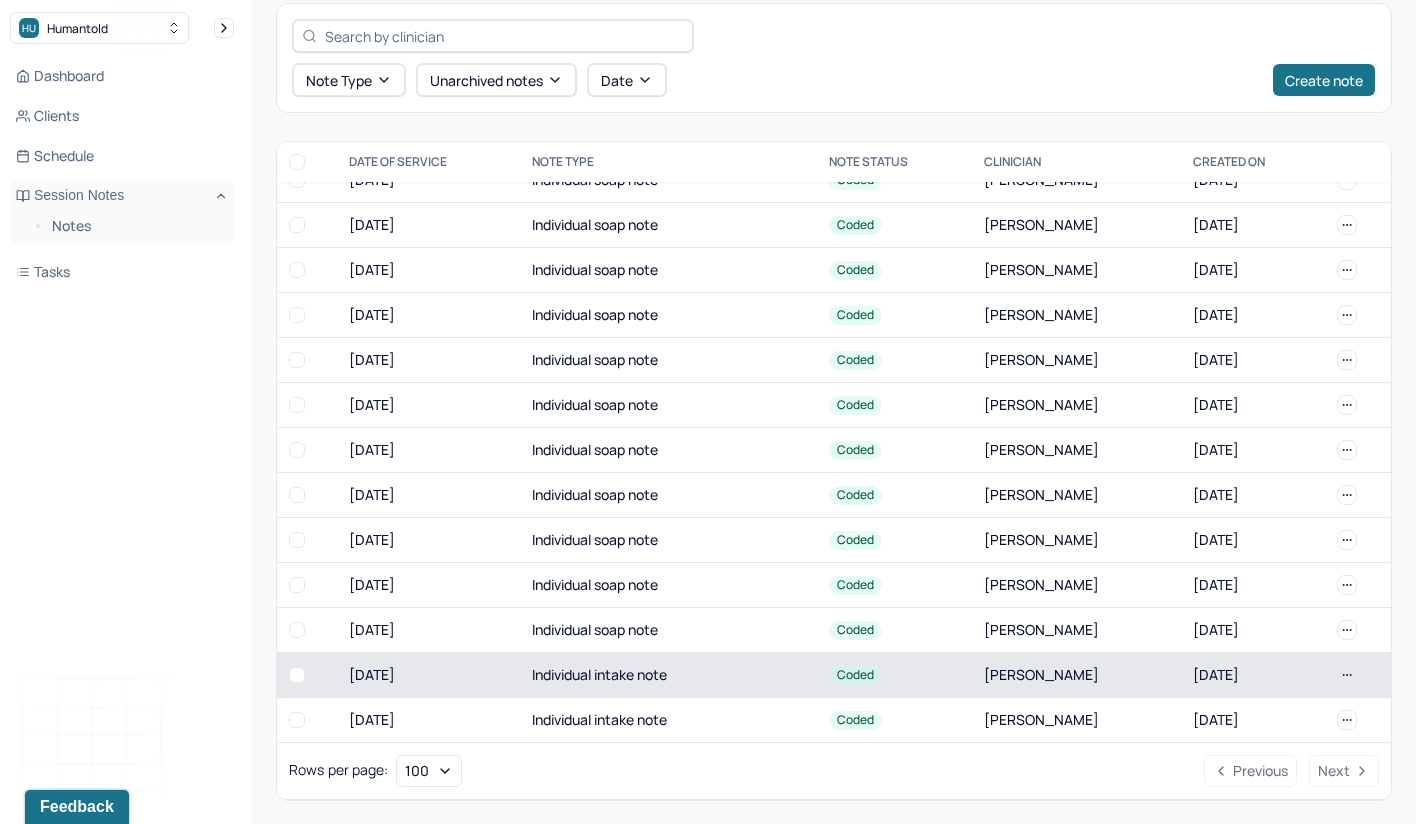 click on "Individual intake note" at bounding box center (668, 675) 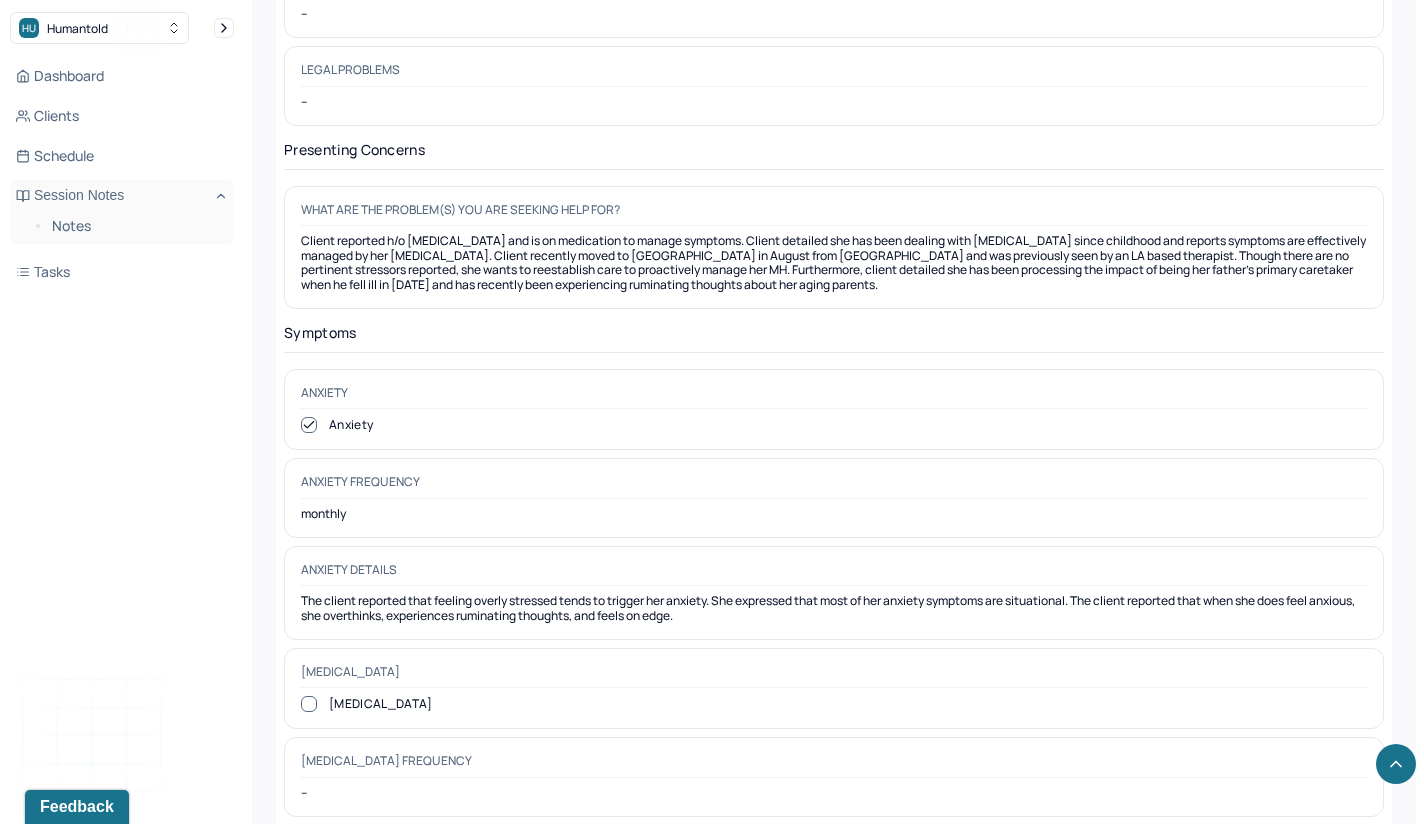 scroll, scrollTop: 2794, scrollLeft: 0, axis: vertical 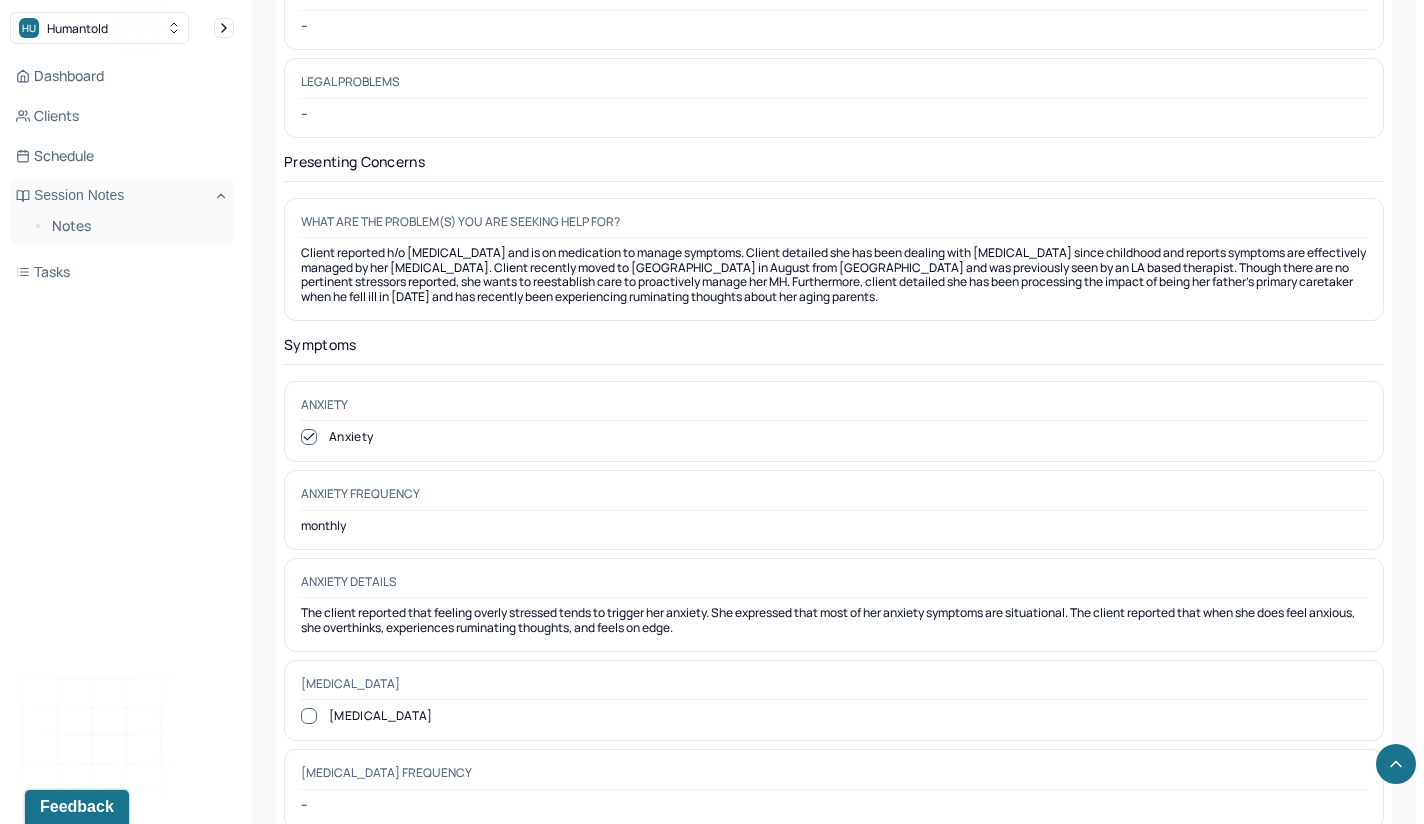 click on "The client reported that feeling overly stressed tends to trigger her anxiety. She expressed that most of her anxiety symptoms are situational. The client reported that when she does feel anxious, she overthinks, experiences ruminating thoughts, and feels on edge." at bounding box center (834, 620) 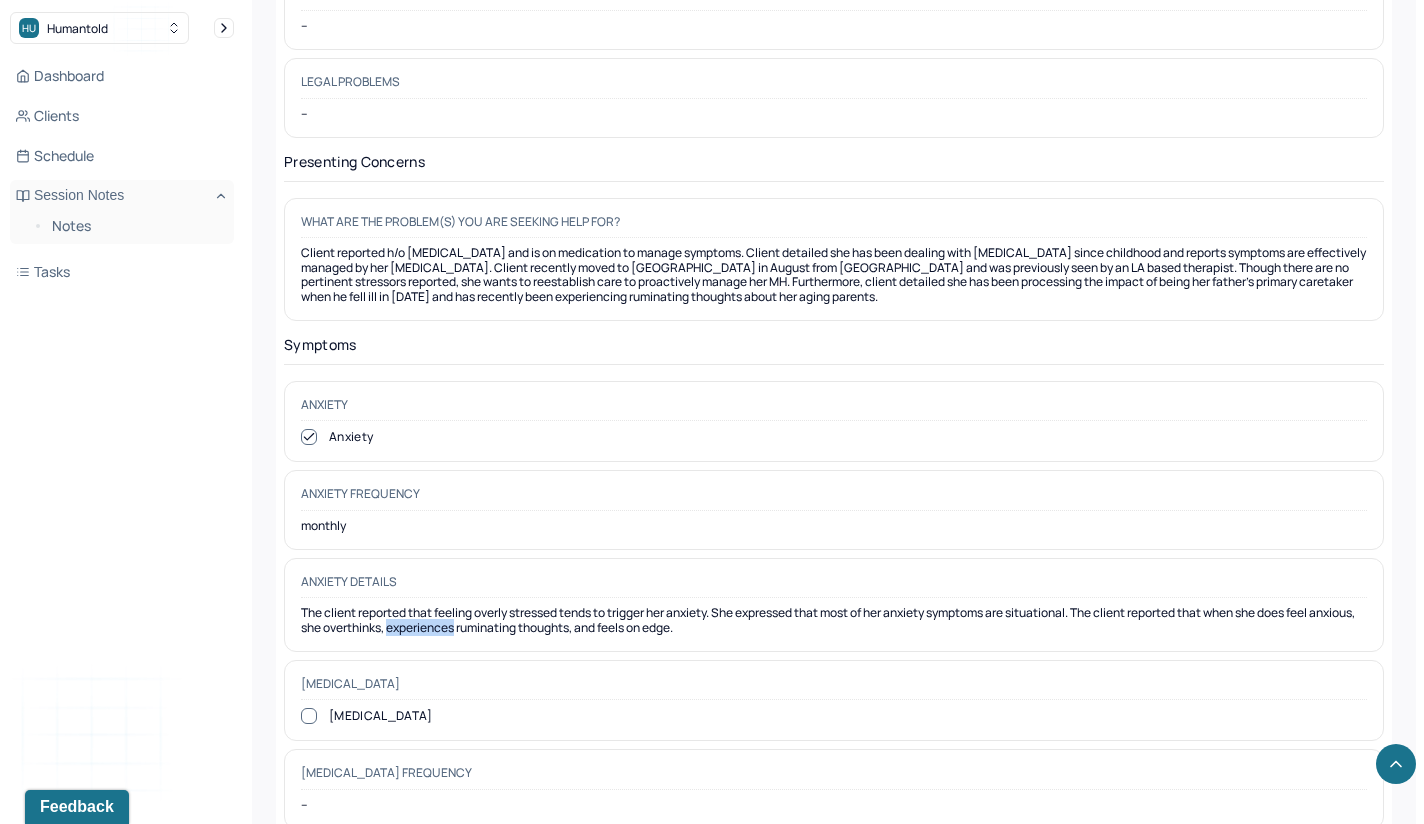 click on "The client reported that feeling overly stressed tends to trigger her anxiety. She expressed that most of her anxiety symptoms are situational. The client reported that when she does feel anxious, she overthinks, experiences ruminating thoughts, and feels on edge." at bounding box center [834, 620] 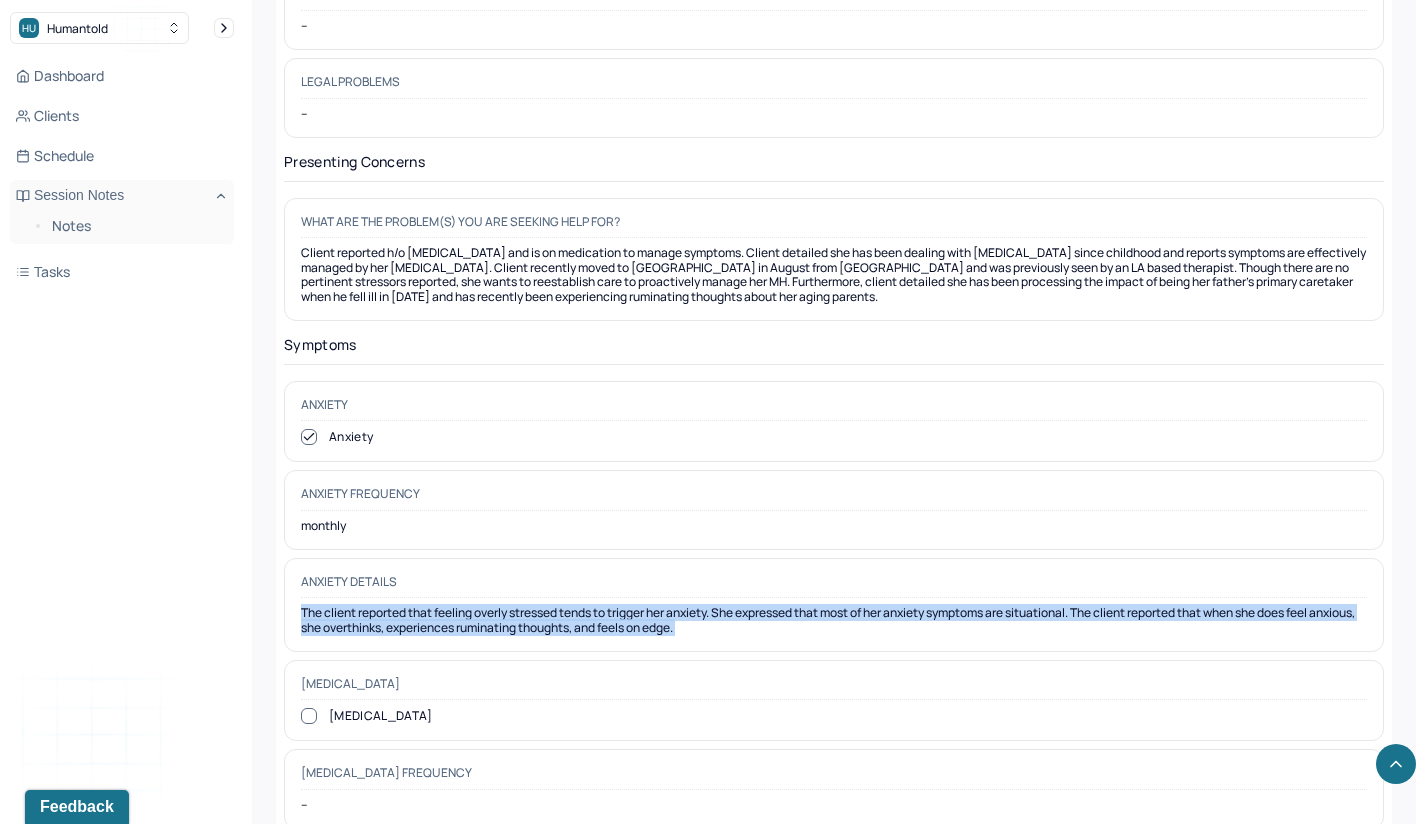 click on "The client reported that feeling overly stressed tends to trigger her anxiety. She expressed that most of her anxiety symptoms are situational. The client reported that when she does feel anxious, she overthinks, experiences ruminating thoughts, and feels on edge." at bounding box center [834, 620] 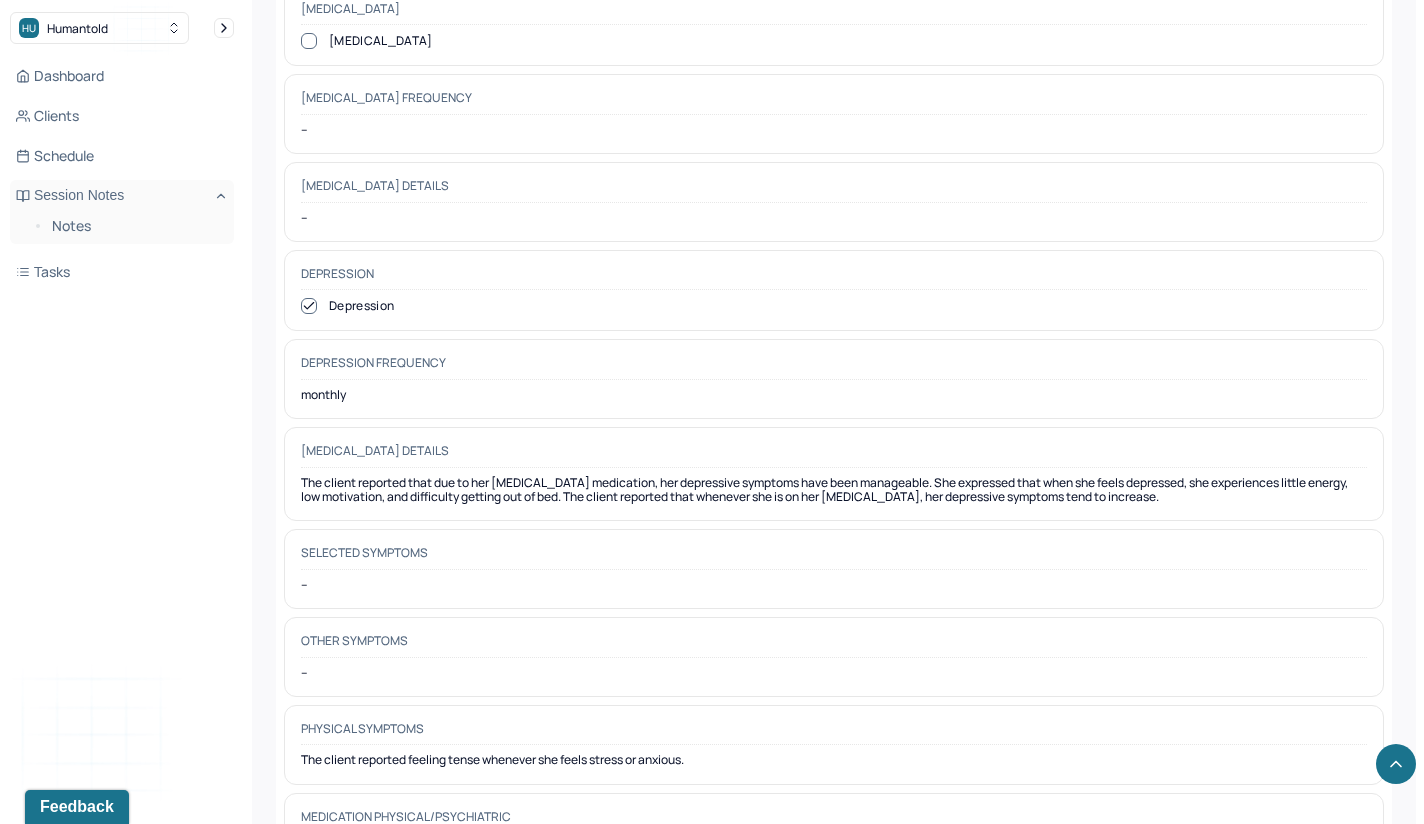 scroll, scrollTop: 3575, scrollLeft: 0, axis: vertical 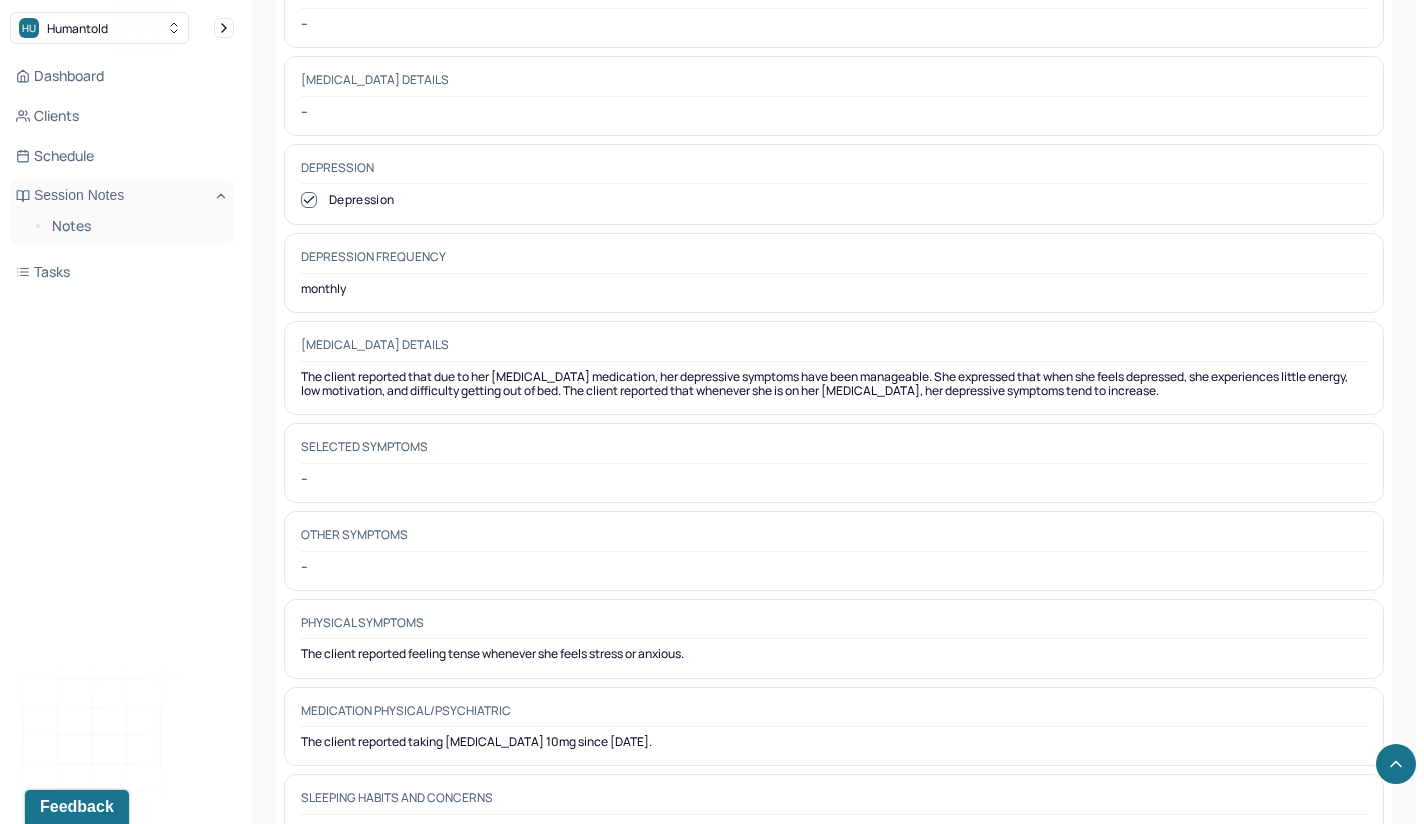 click on "The client reported that due to her [MEDICAL_DATA] medication, her depressive symptoms have been manageable. She expressed that when she feels depressed, she experiences little energy, low motivation, and difficulty getting out of bed. The client reported that whenever she is on her [MEDICAL_DATA], her depressive symptoms tend to increase." at bounding box center (834, 384) 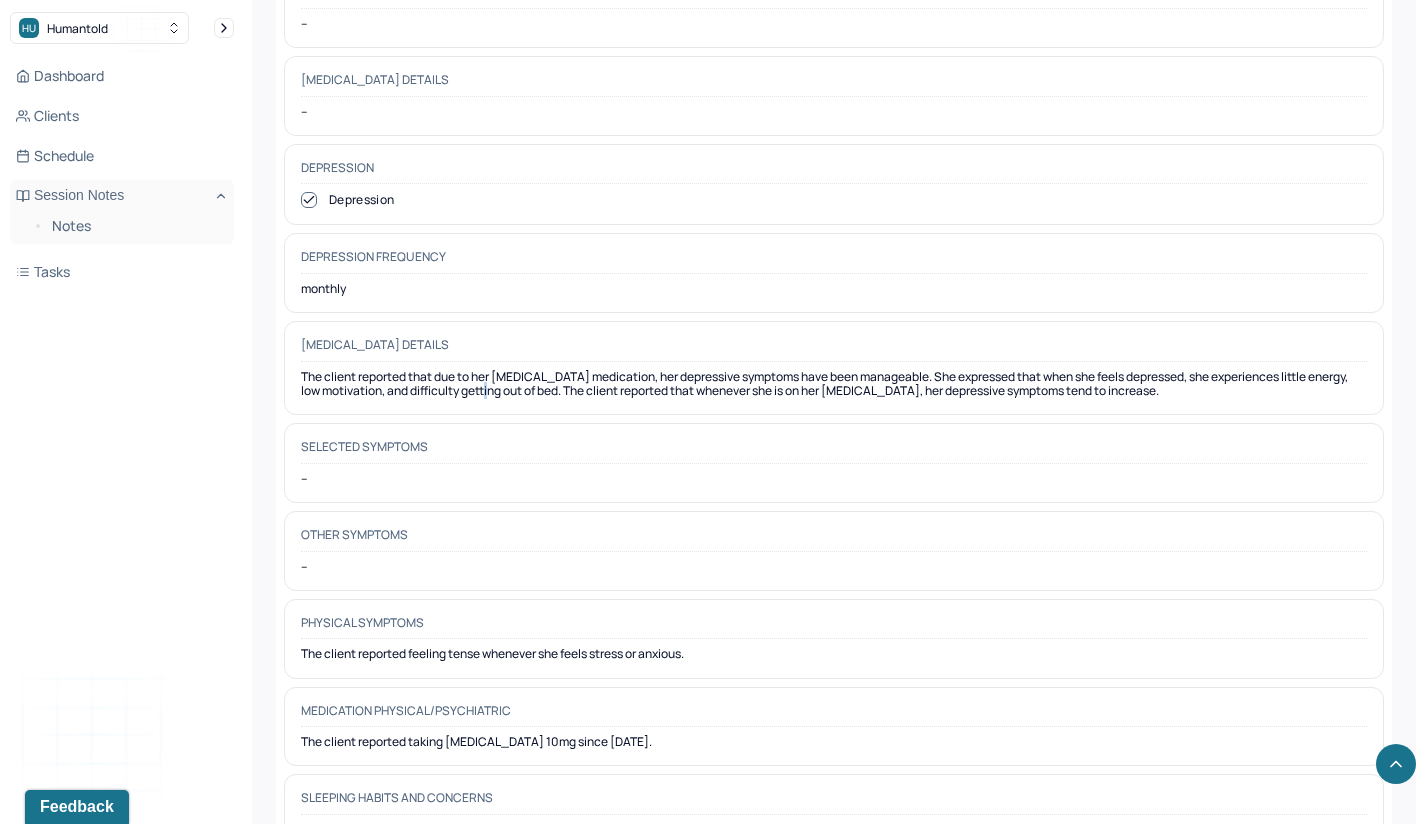 click on "The client reported that due to her [MEDICAL_DATA] medication, her depressive symptoms have been manageable. She expressed that when she feels depressed, she experiences little energy, low motivation, and difficulty getting out of bed. The client reported that whenever she is on her [MEDICAL_DATA], her depressive symptoms tend to increase." at bounding box center (834, 384) 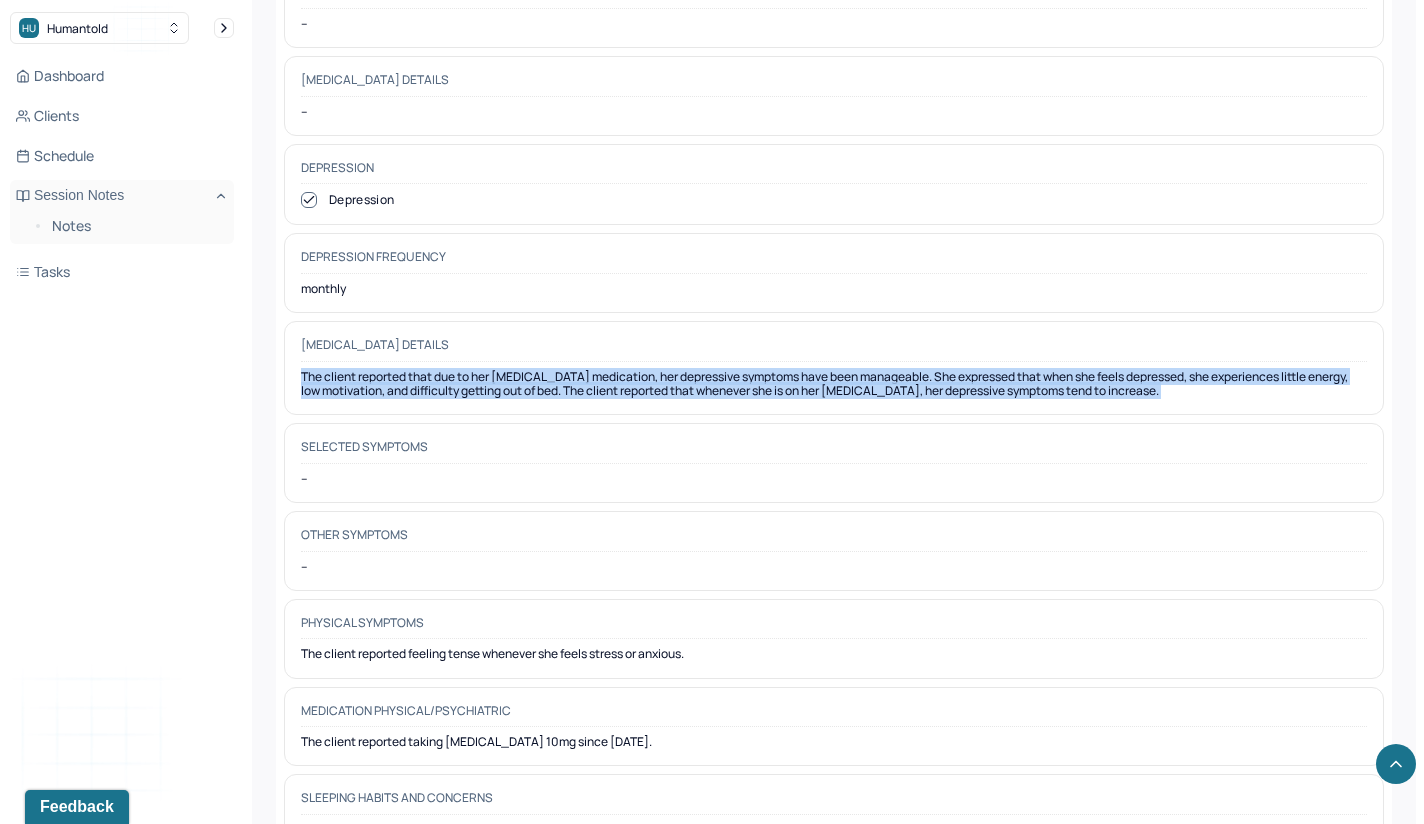 click on "The client reported that due to her [MEDICAL_DATA] medication, her depressive symptoms have been manageable. She expressed that when she feels depressed, she experiences little energy, low motivation, and difficulty getting out of bed. The client reported that whenever she is on her [MEDICAL_DATA], her depressive symptoms tend to increase." at bounding box center (834, 384) 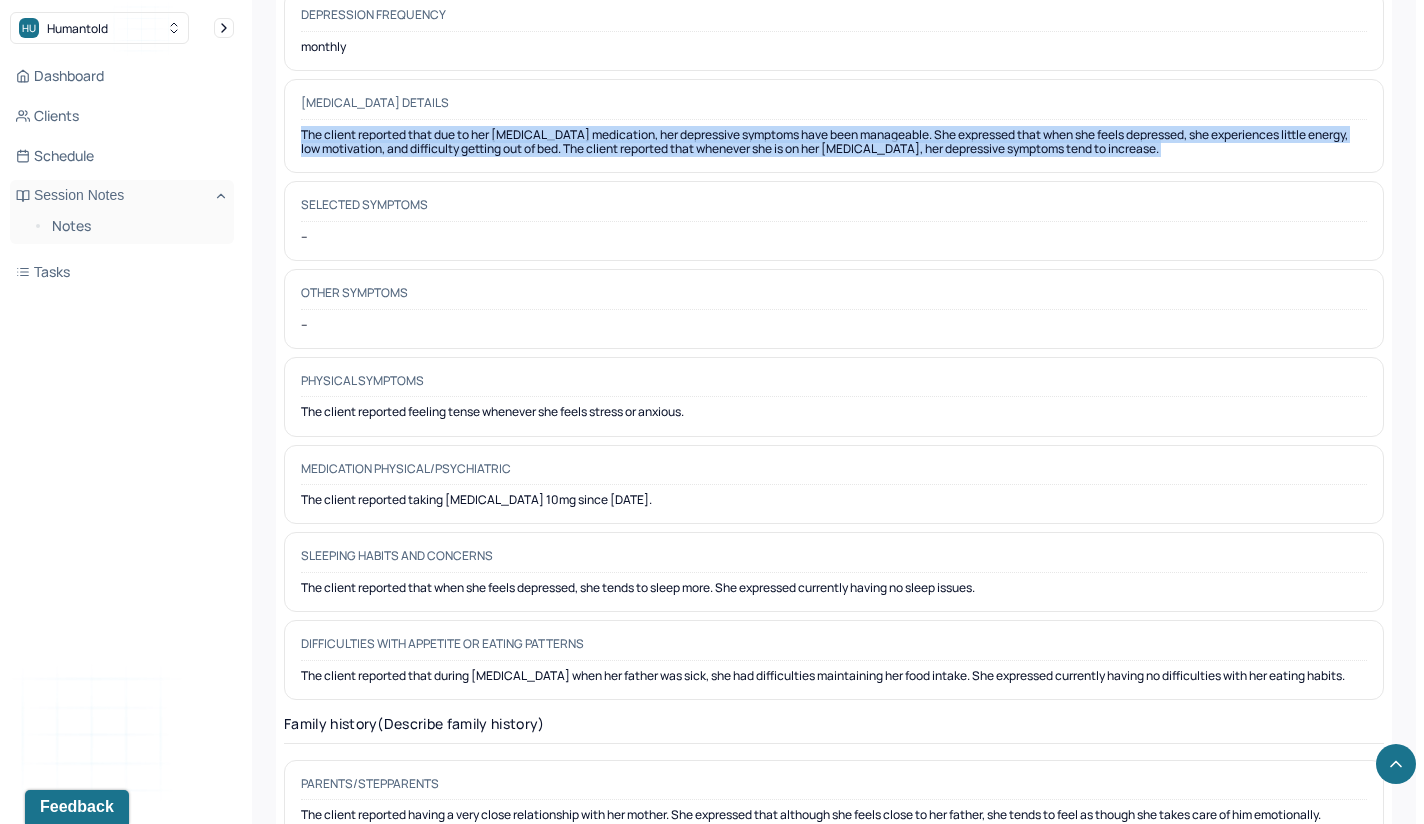 scroll, scrollTop: 3837, scrollLeft: 0, axis: vertical 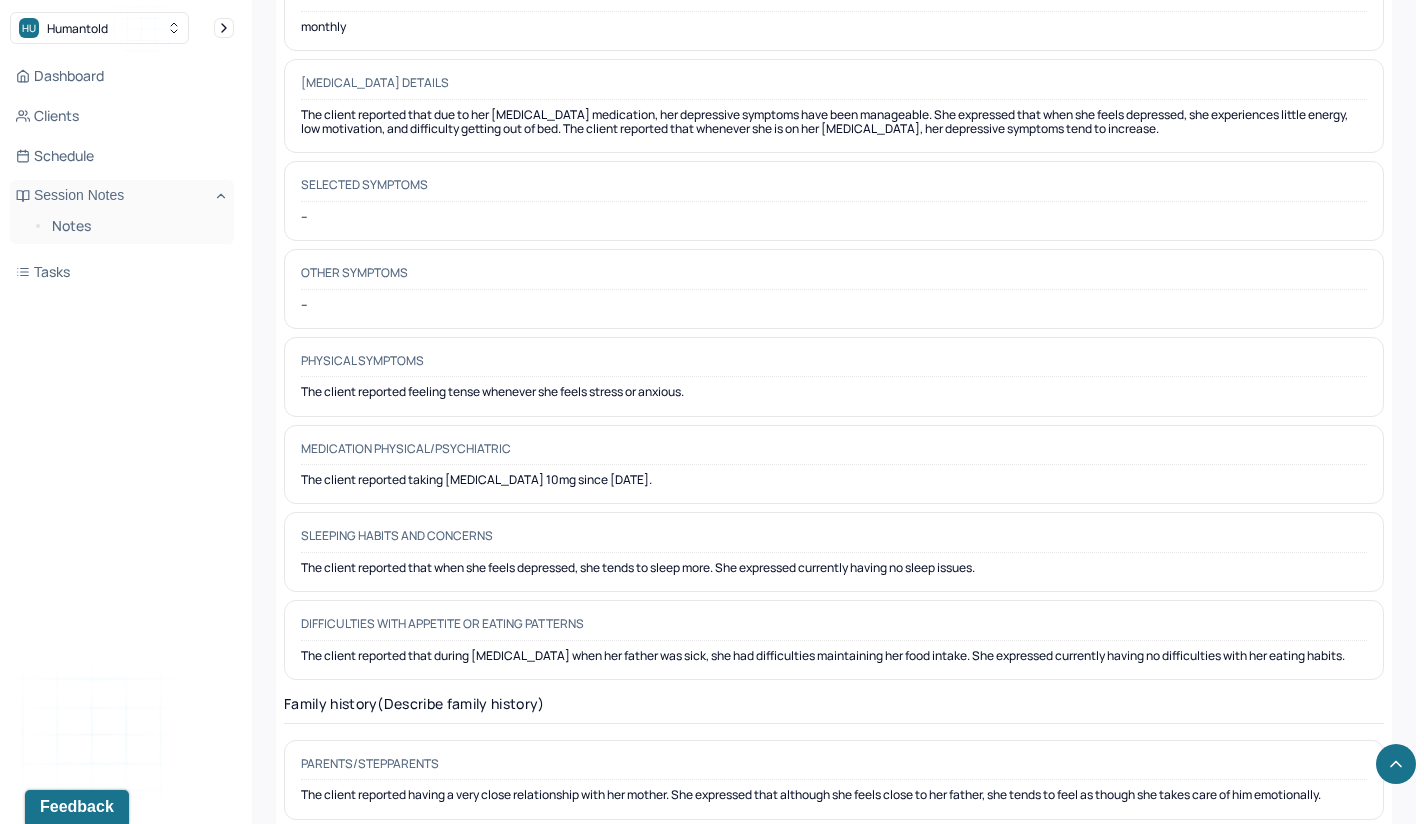 click on "The client reported feeling tense whenever she feels stress or anxious." at bounding box center [834, 392] 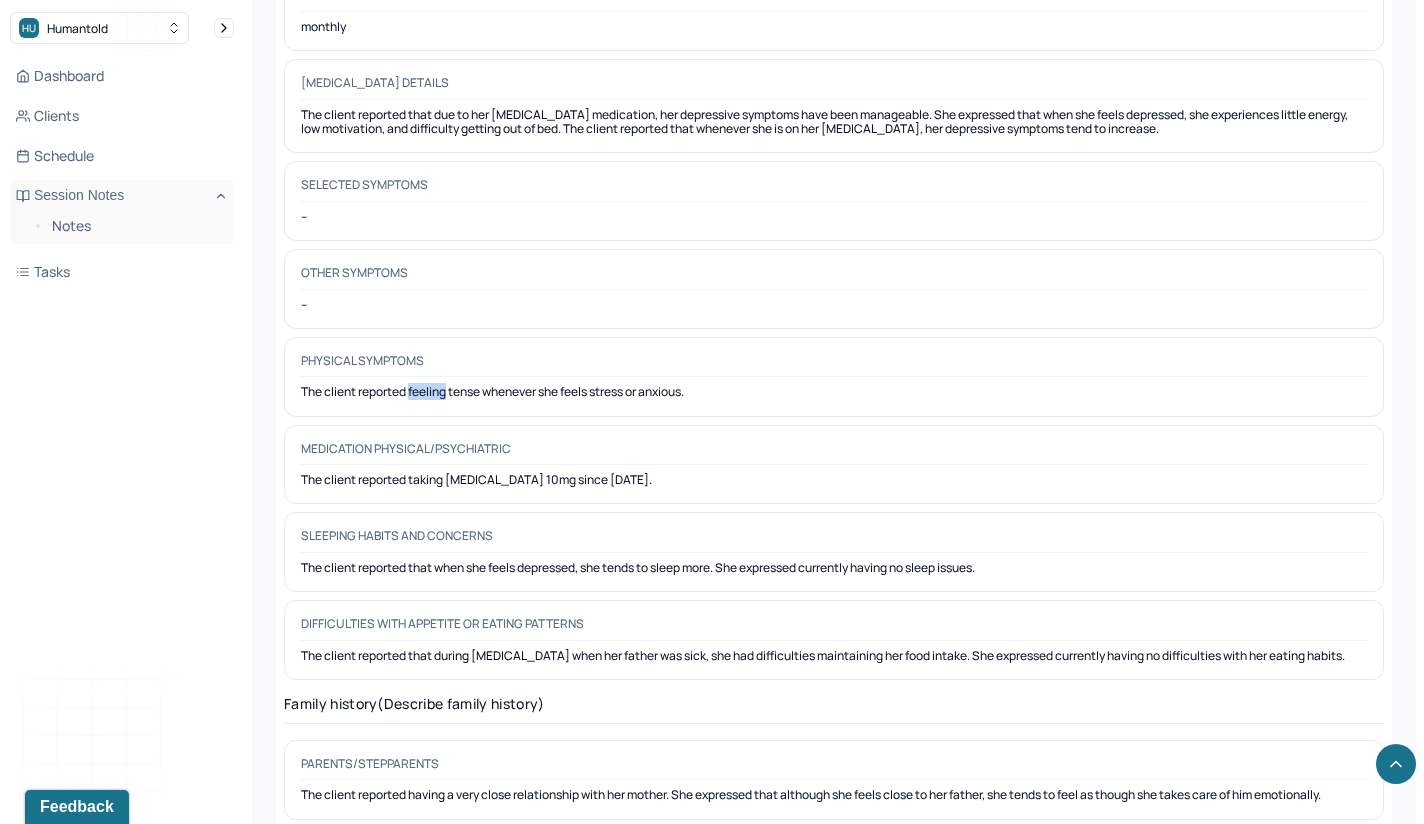 click on "The client reported feeling tense whenever she feels stress or anxious." at bounding box center [834, 392] 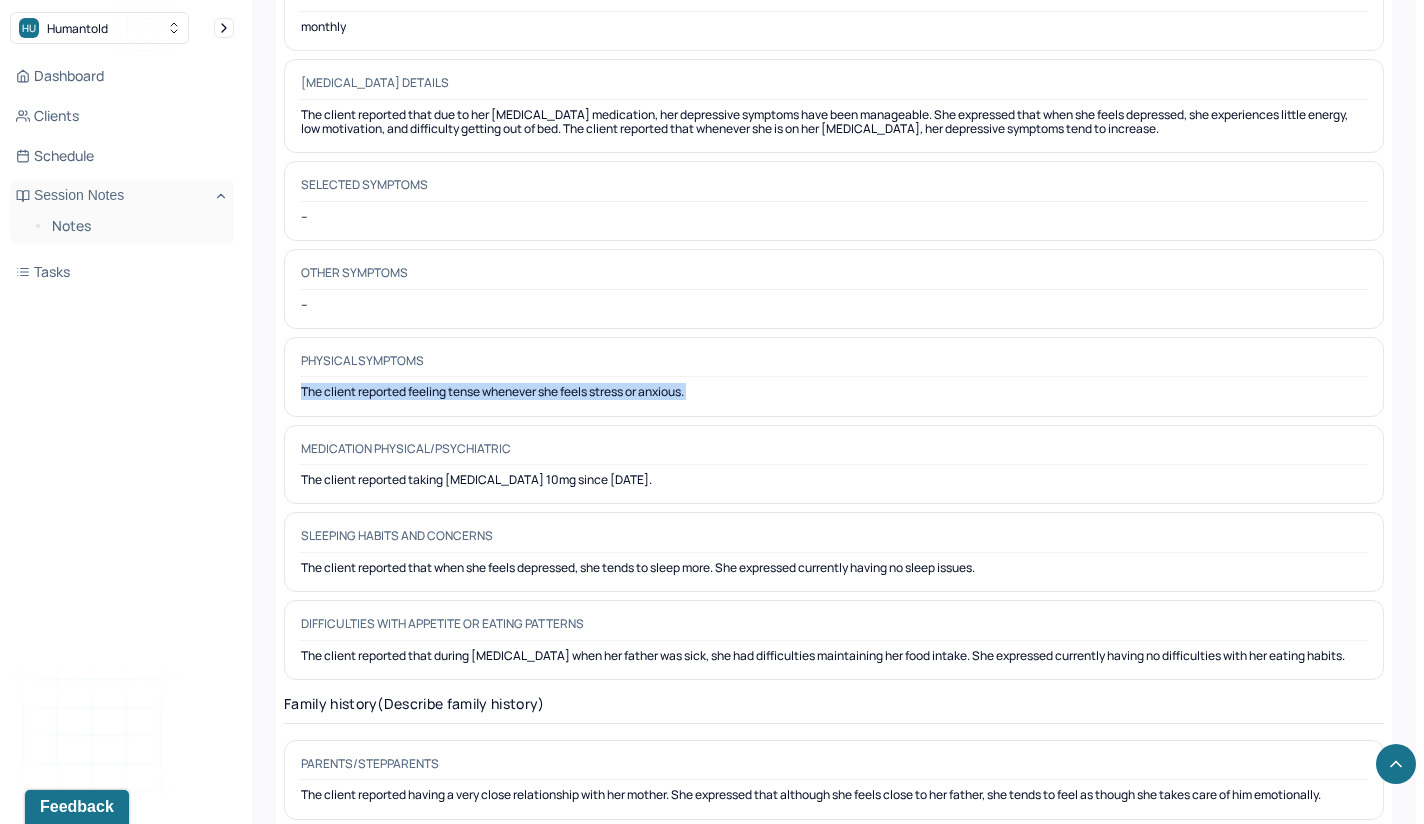 click on "The client reported feeling tense whenever she feels stress or anxious." at bounding box center (834, 392) 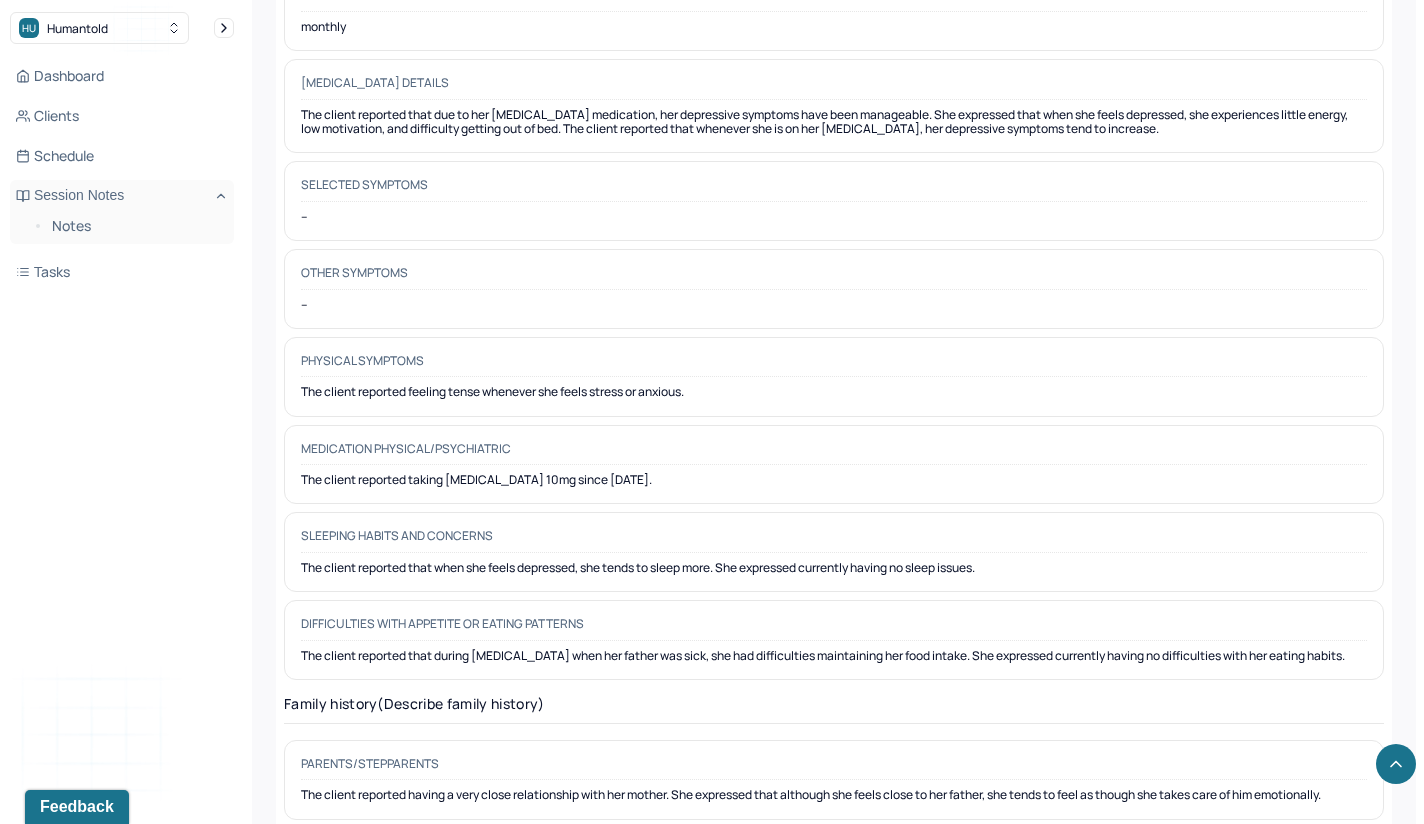 click on "The client reported taking [MEDICAL_DATA] 10mg since [DATE]." at bounding box center (834, 480) 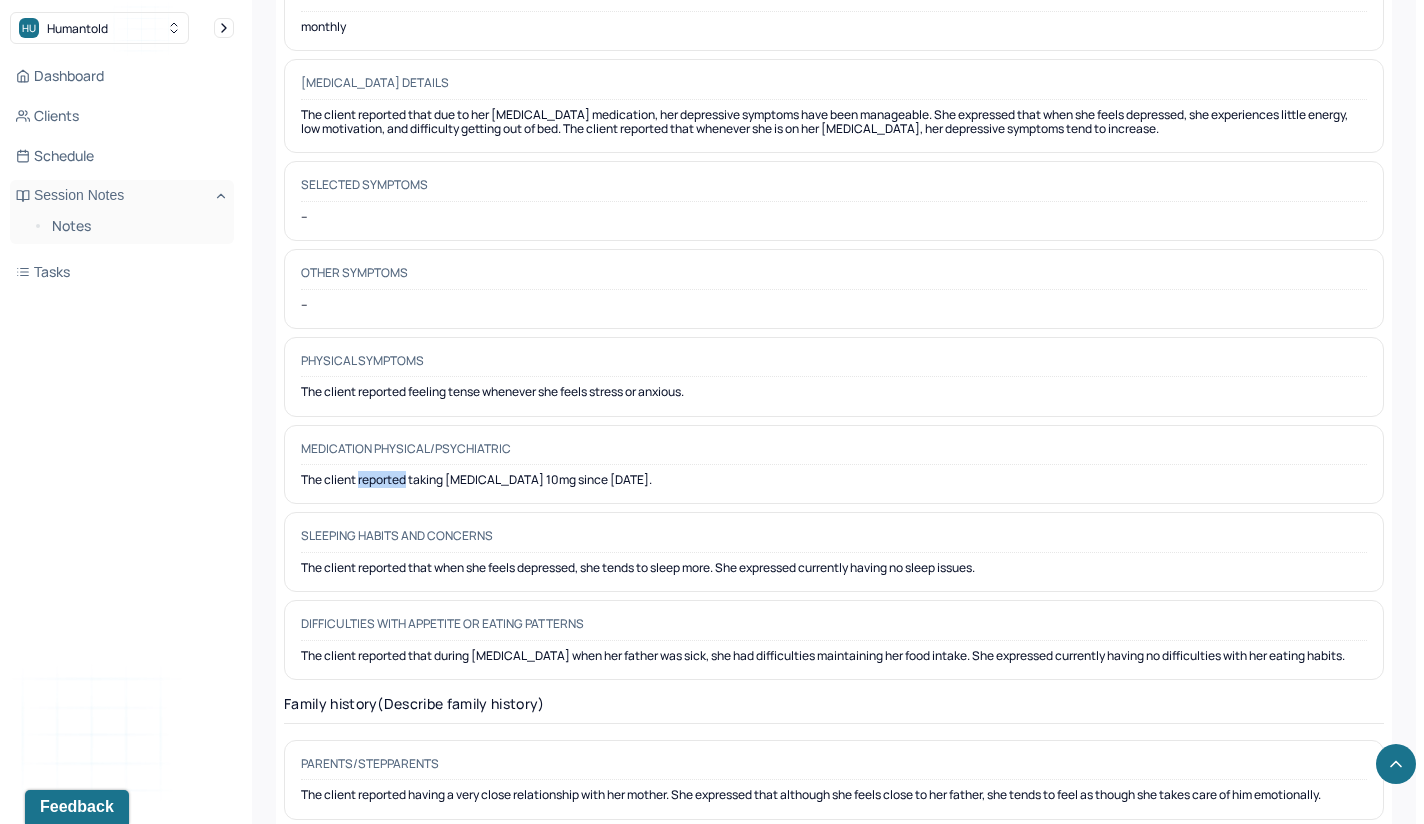 click on "The client reported taking [MEDICAL_DATA] 10mg since [DATE]." at bounding box center [834, 480] 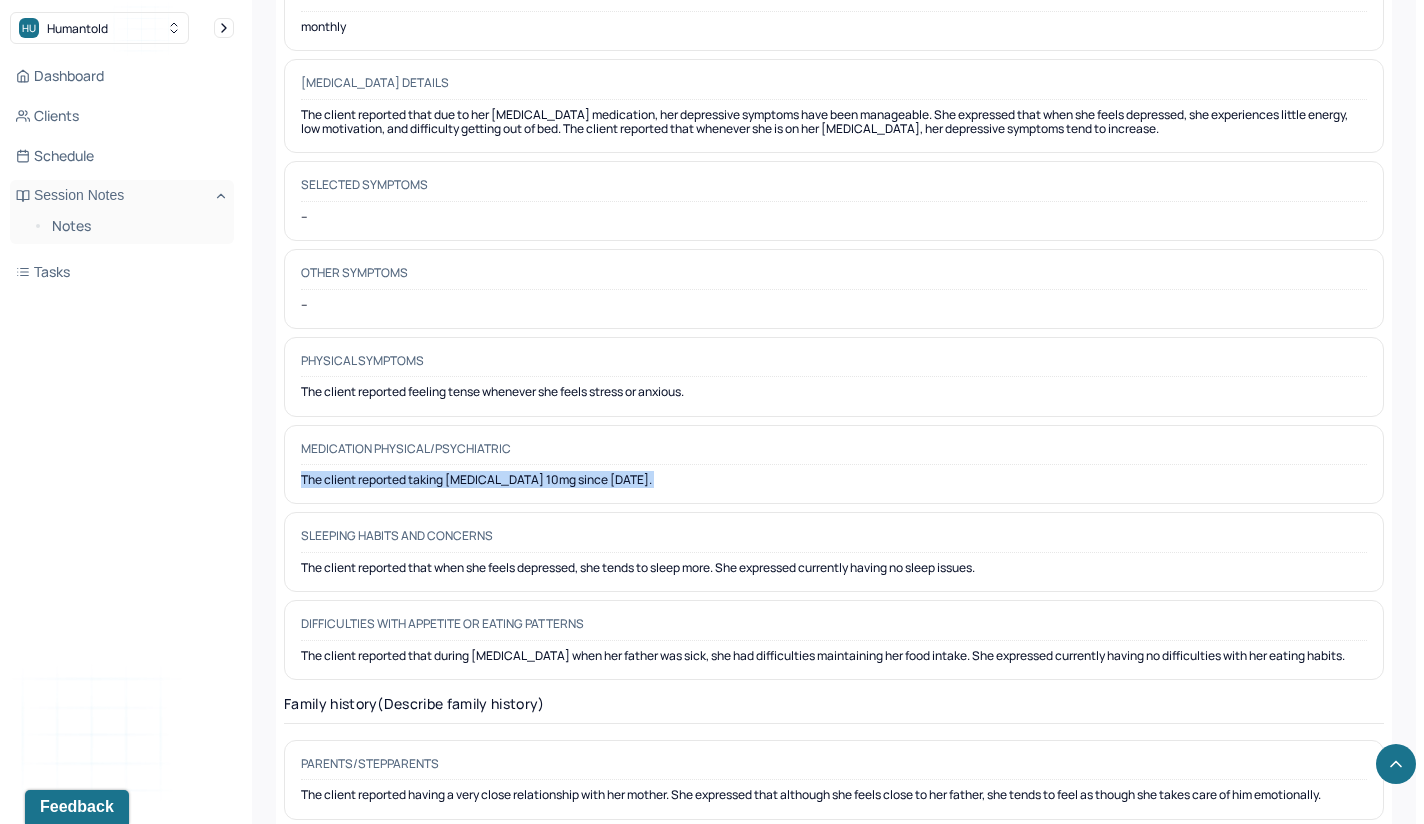 click on "The client reported taking [MEDICAL_DATA] 10mg since [DATE]." at bounding box center [834, 480] 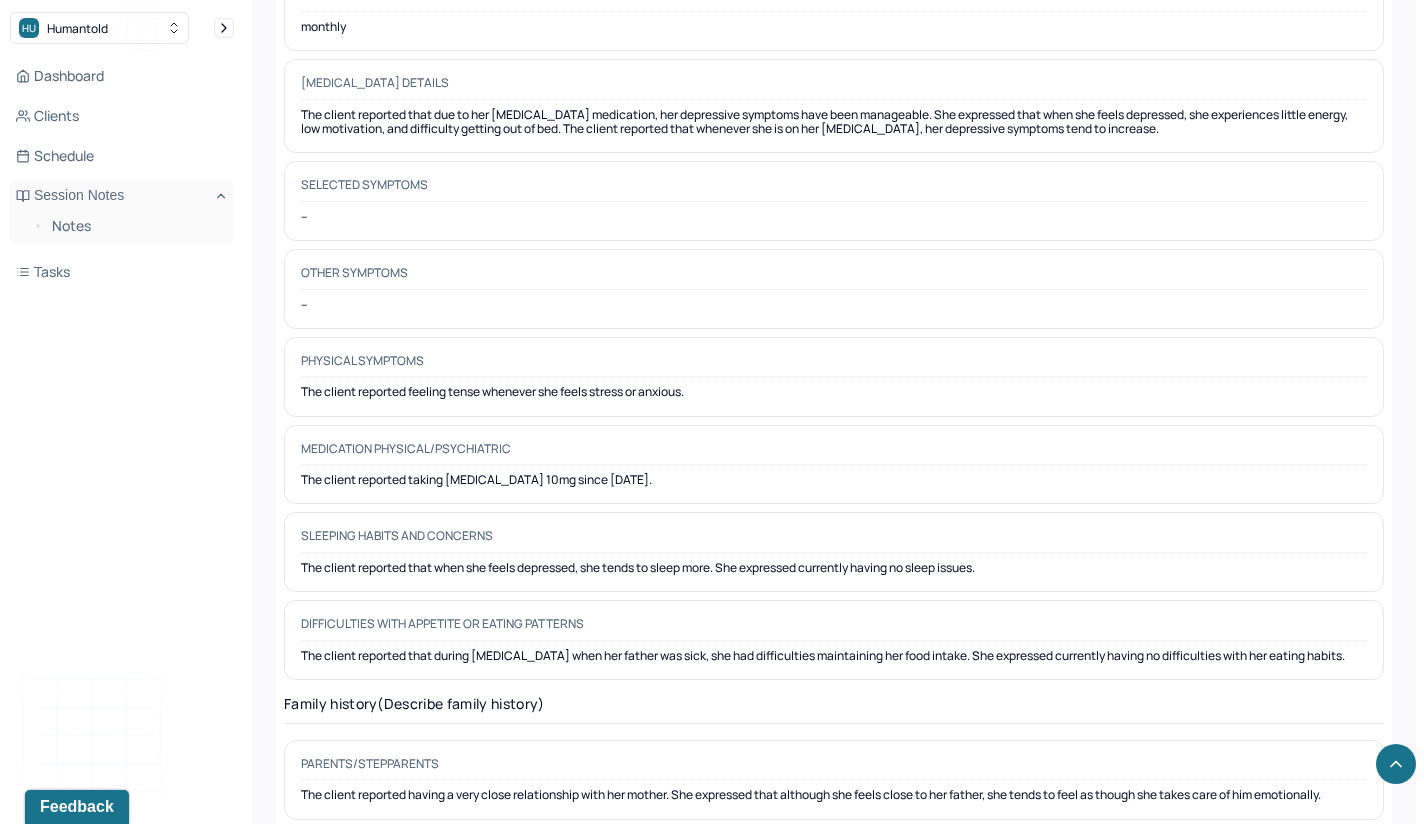 click on "The client reported that when she feels depressed, she tends to sleep more. She expressed currently having no sleep issues." at bounding box center (834, 568) 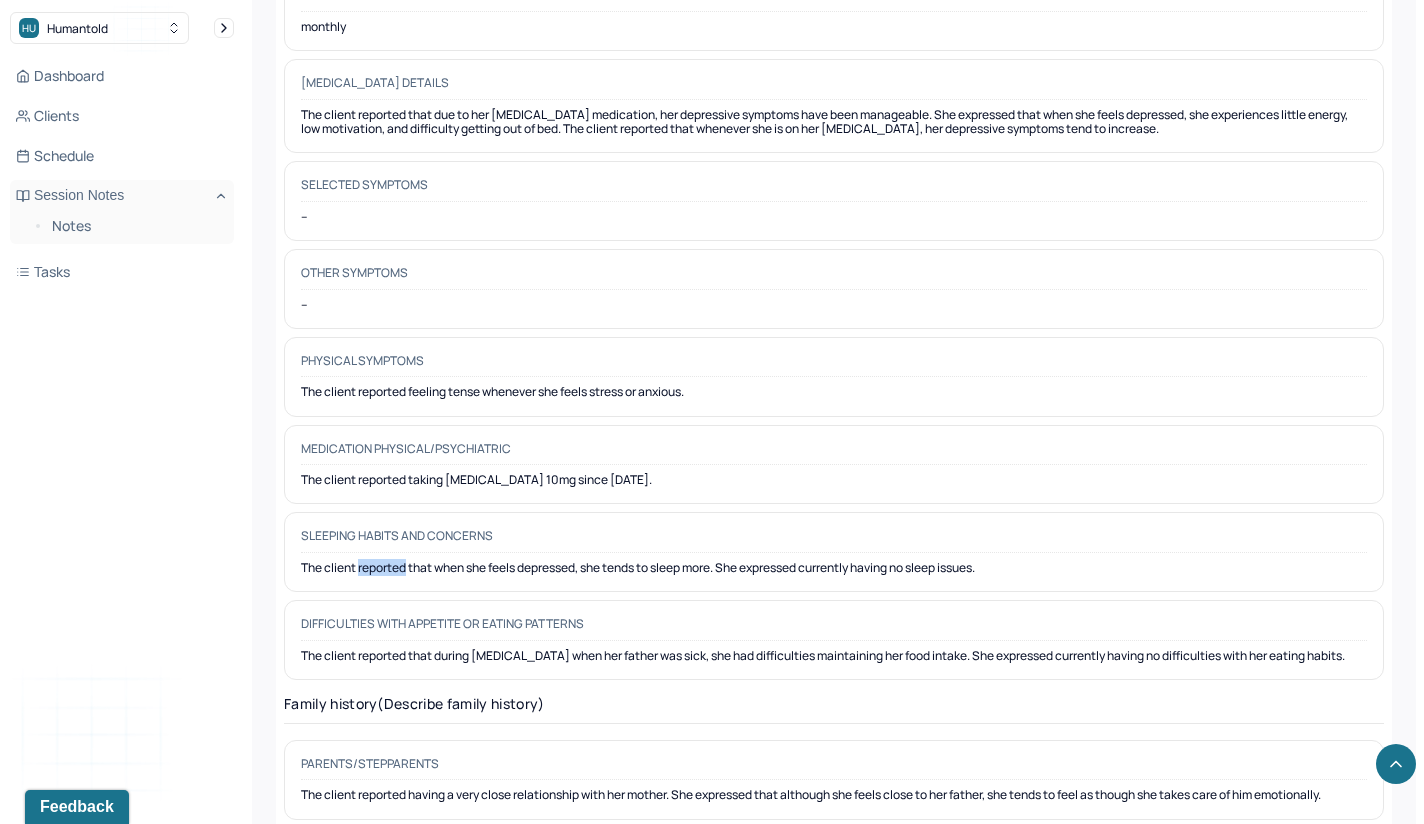 click on "The client reported that when she feels depressed, she tends to sleep more. She expressed currently having no sleep issues." at bounding box center [834, 568] 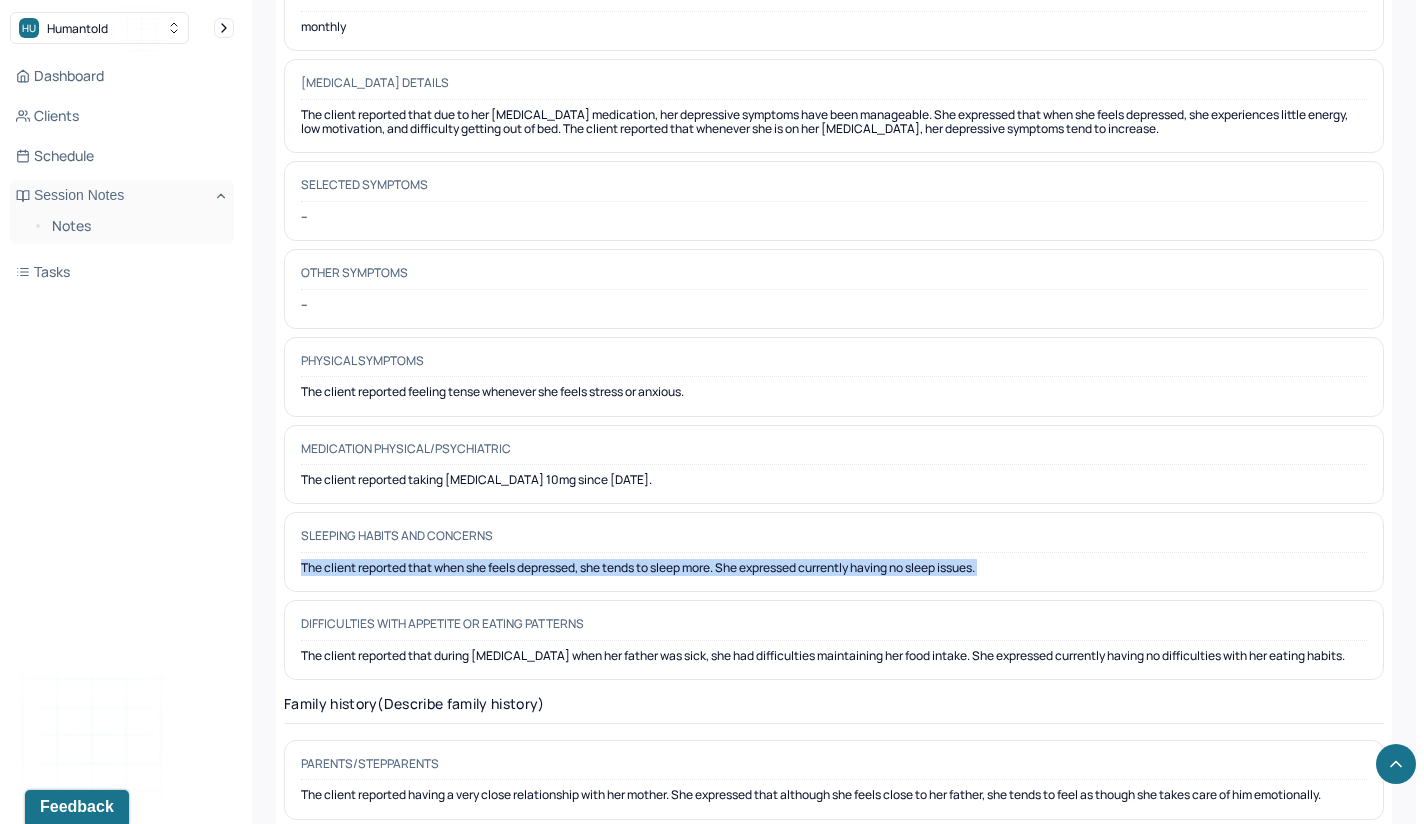 click on "The client reported that when she feels depressed, she tends to sleep more. She expressed currently having no sleep issues." at bounding box center [834, 568] 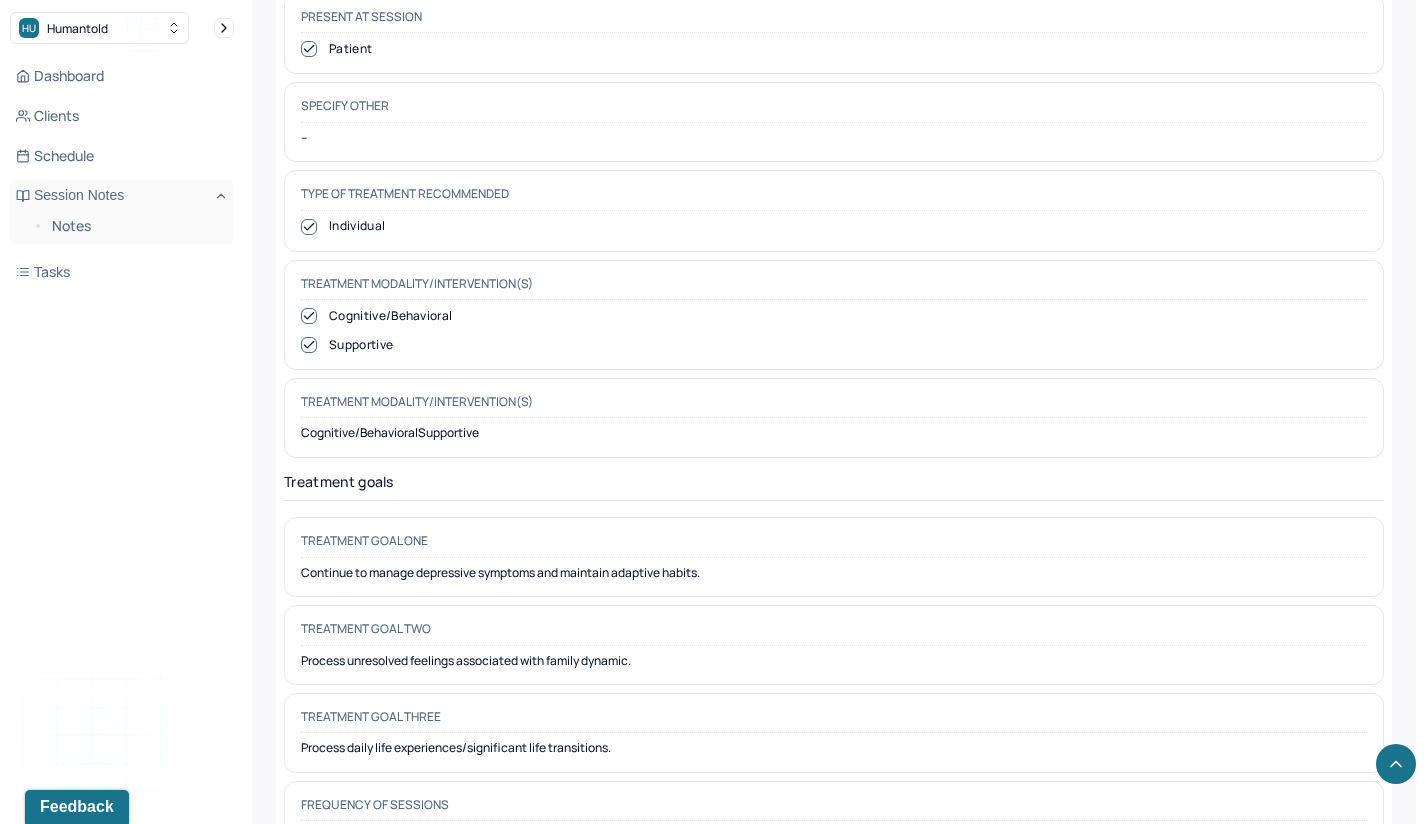 scroll, scrollTop: 9241, scrollLeft: 0, axis: vertical 